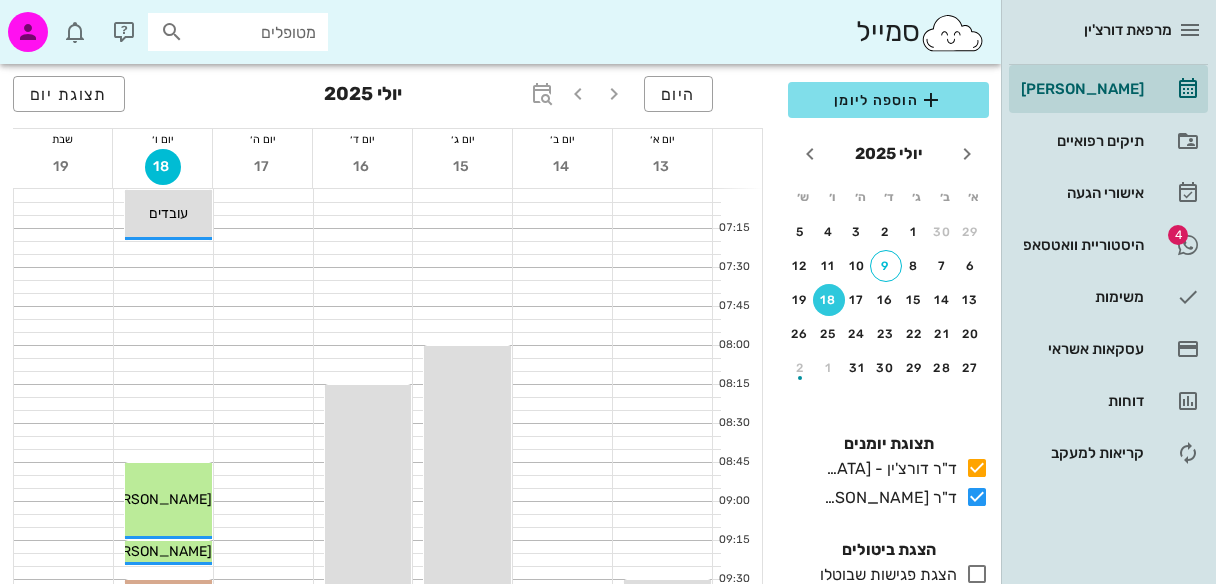 scroll, scrollTop: 367, scrollLeft: 0, axis: vertical 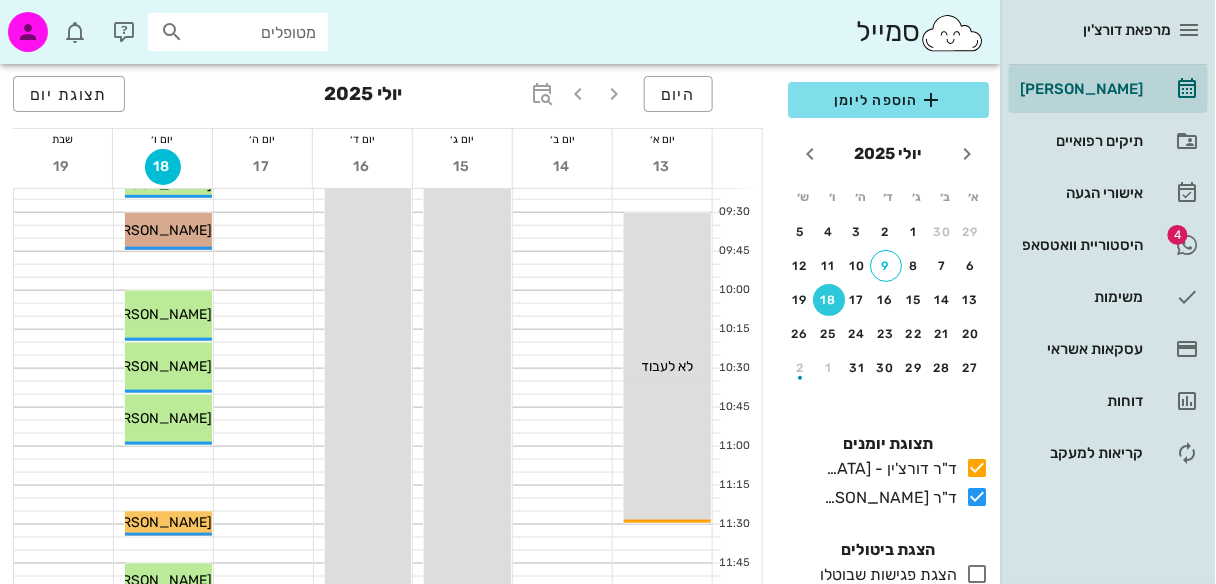 drag, startPoint x: 166, startPoint y: 28, endPoint x: 176, endPoint y: 37, distance: 13.453624 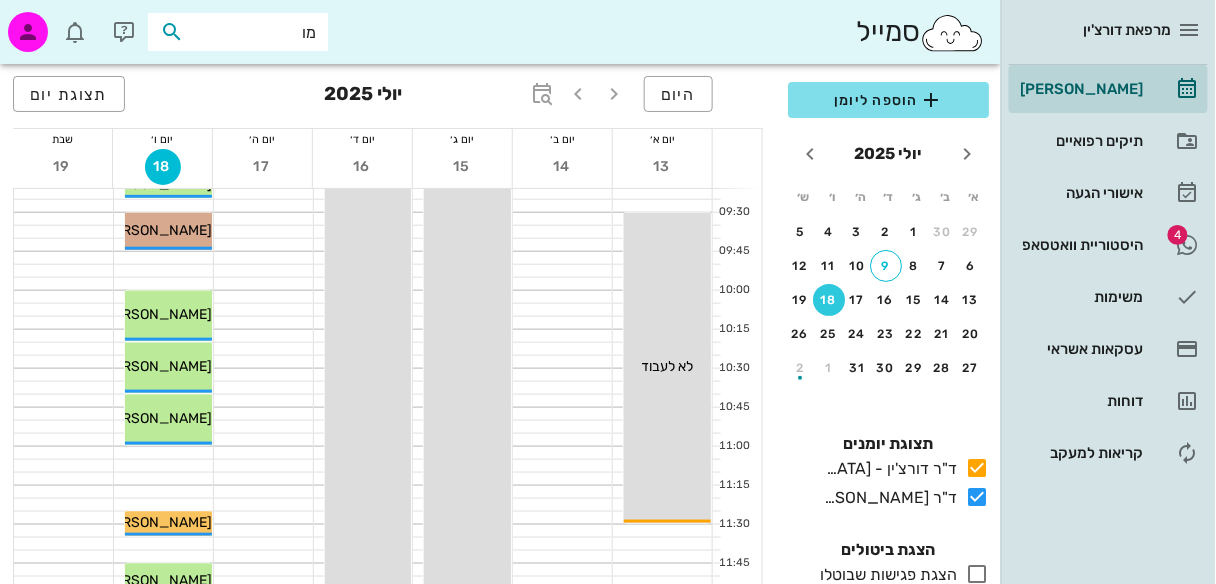 type on "[PERSON_NAME]" 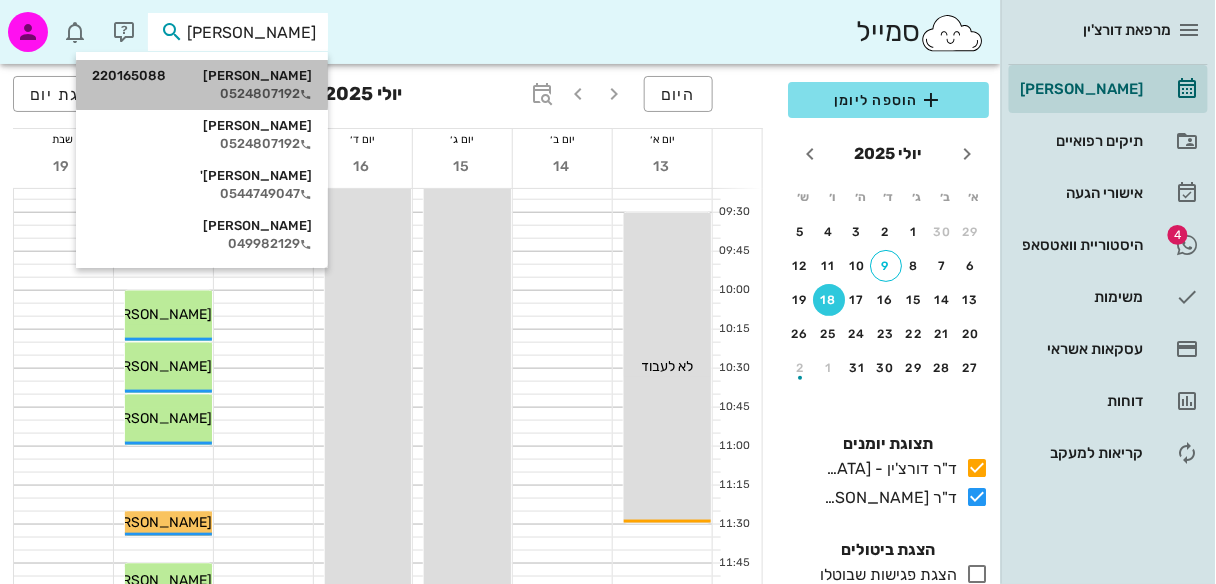 click on "0524807192" at bounding box center (202, 94) 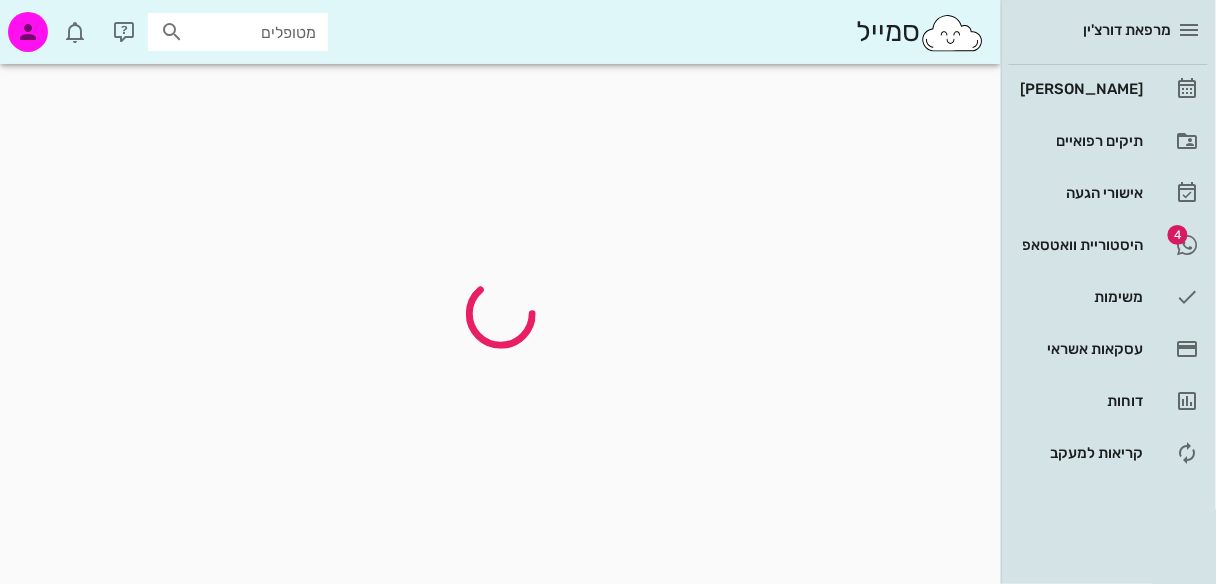 scroll, scrollTop: 0, scrollLeft: 0, axis: both 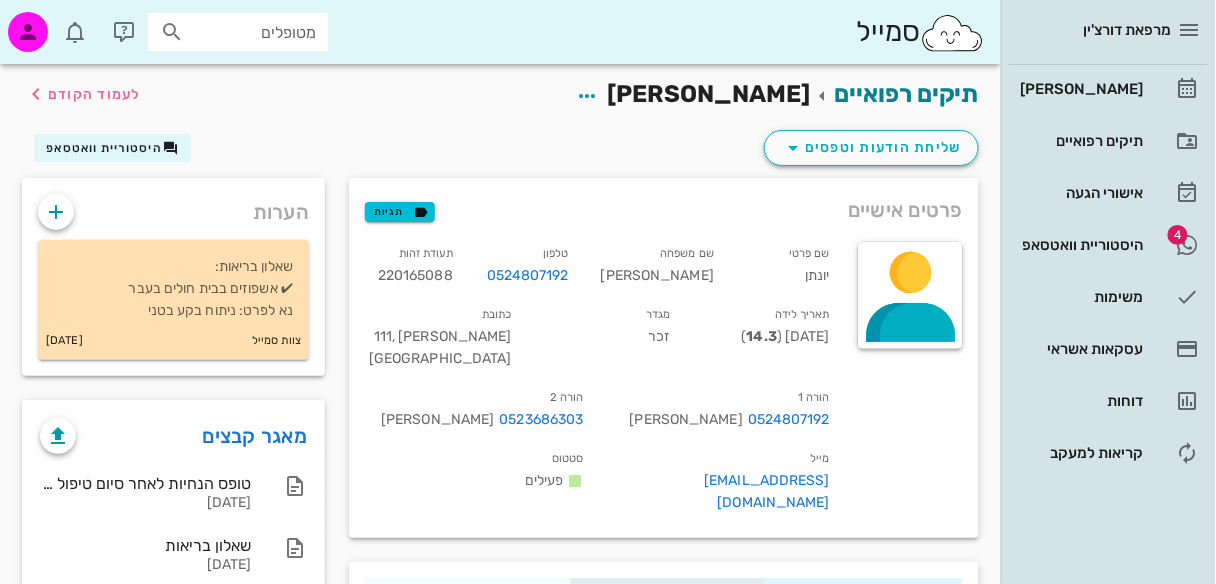 click on "פגישות" at bounding box center (668, 602) 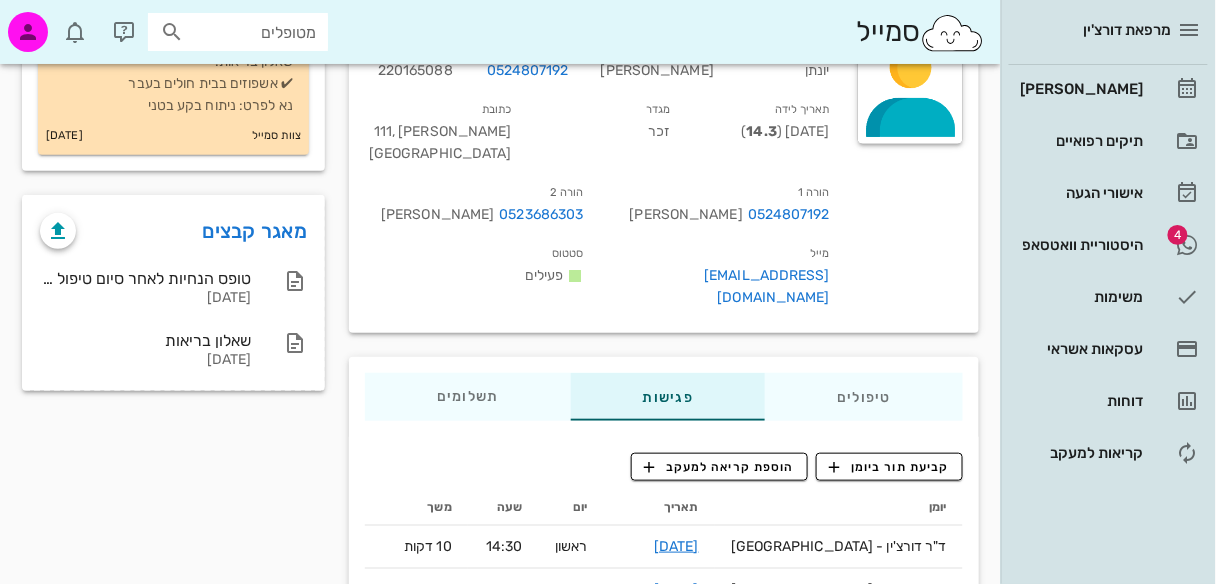 scroll, scrollTop: 203, scrollLeft: 0, axis: vertical 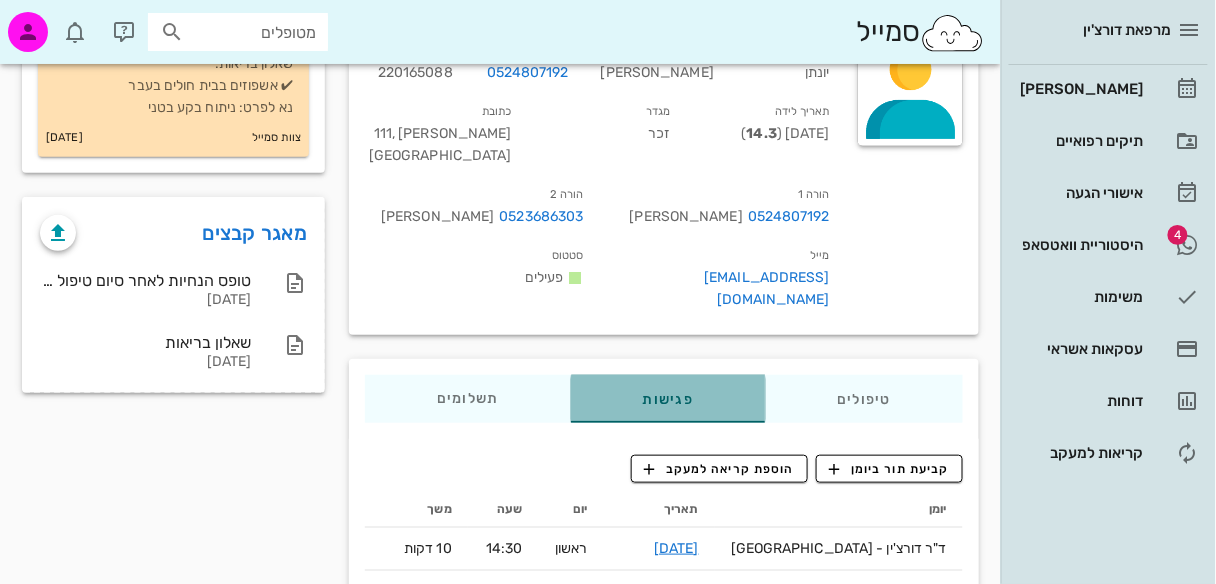 click on "פגישות" at bounding box center [668, 399] 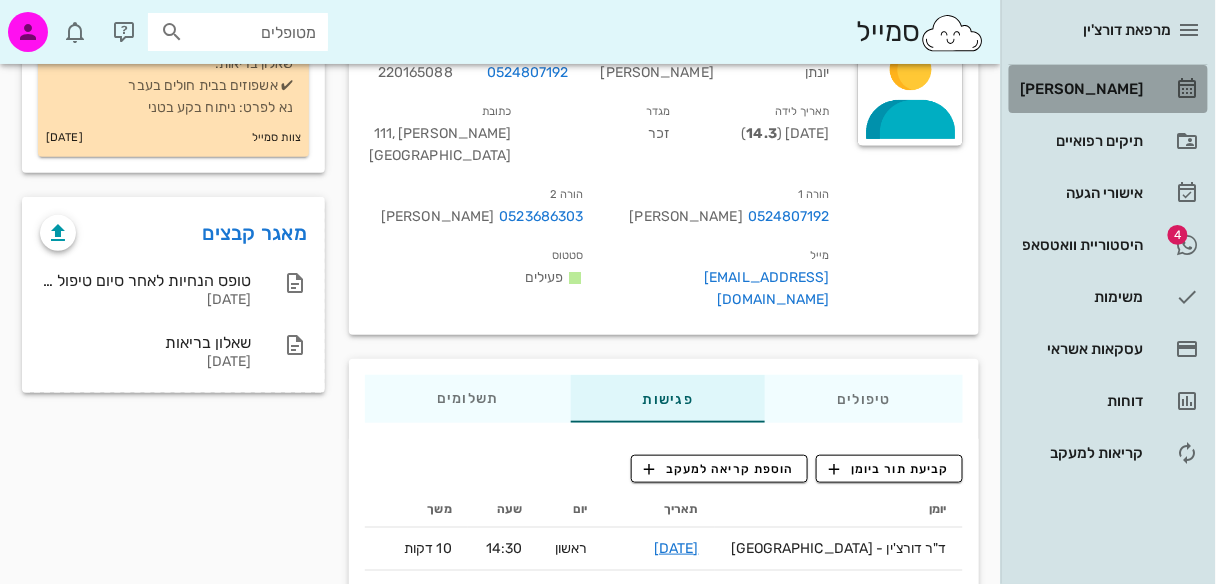 click on "[PERSON_NAME]" at bounding box center (1080, 89) 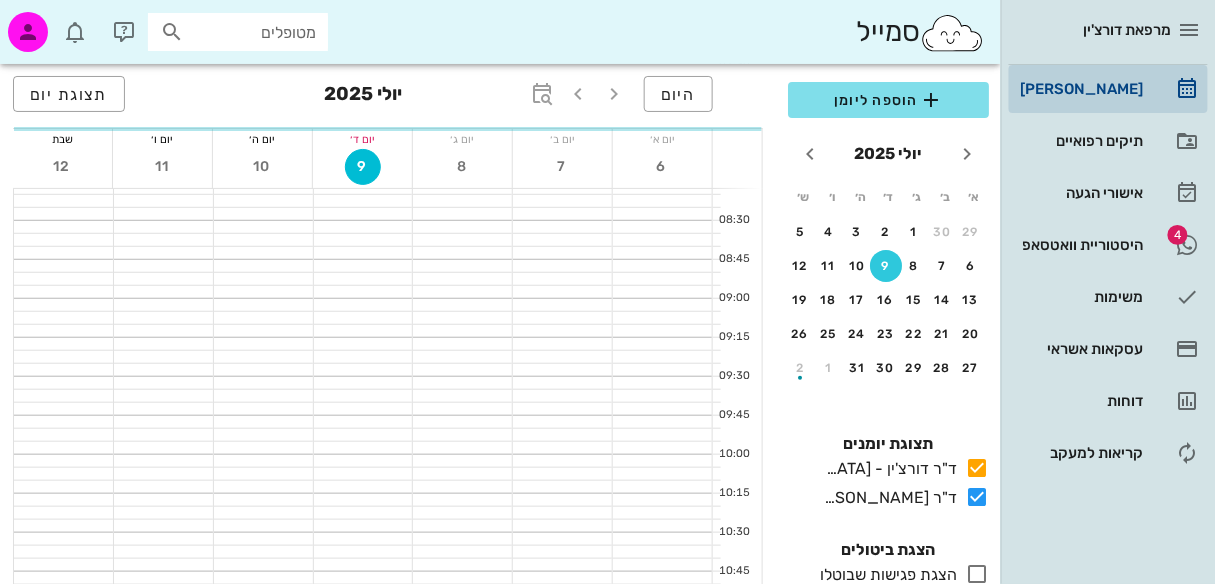 scroll, scrollTop: 0, scrollLeft: 0, axis: both 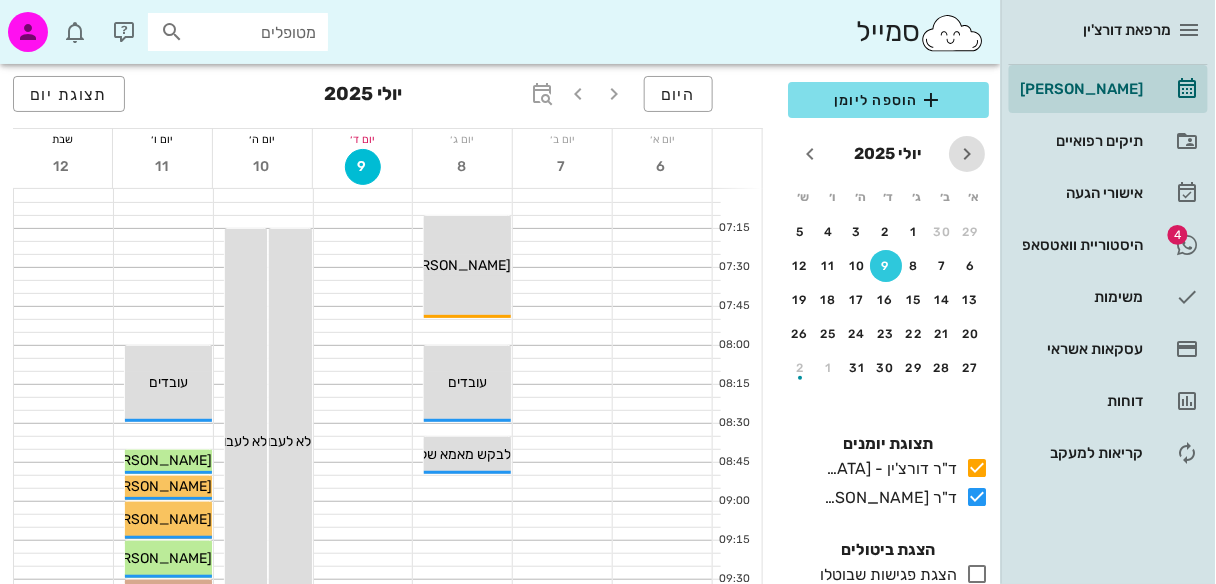 click at bounding box center [967, 154] 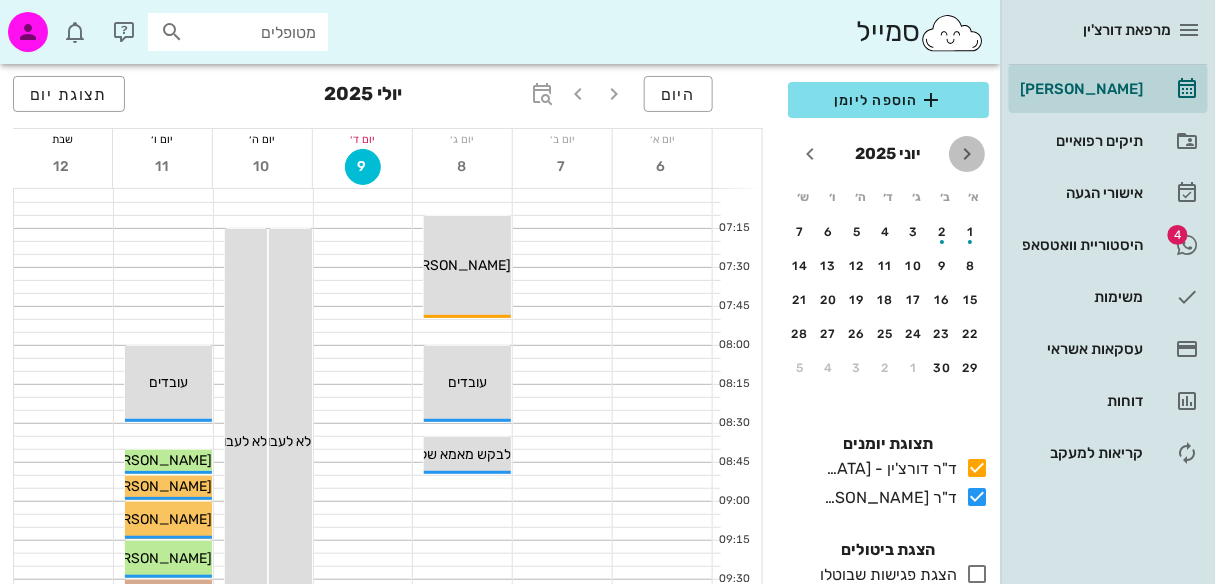 click at bounding box center [967, 154] 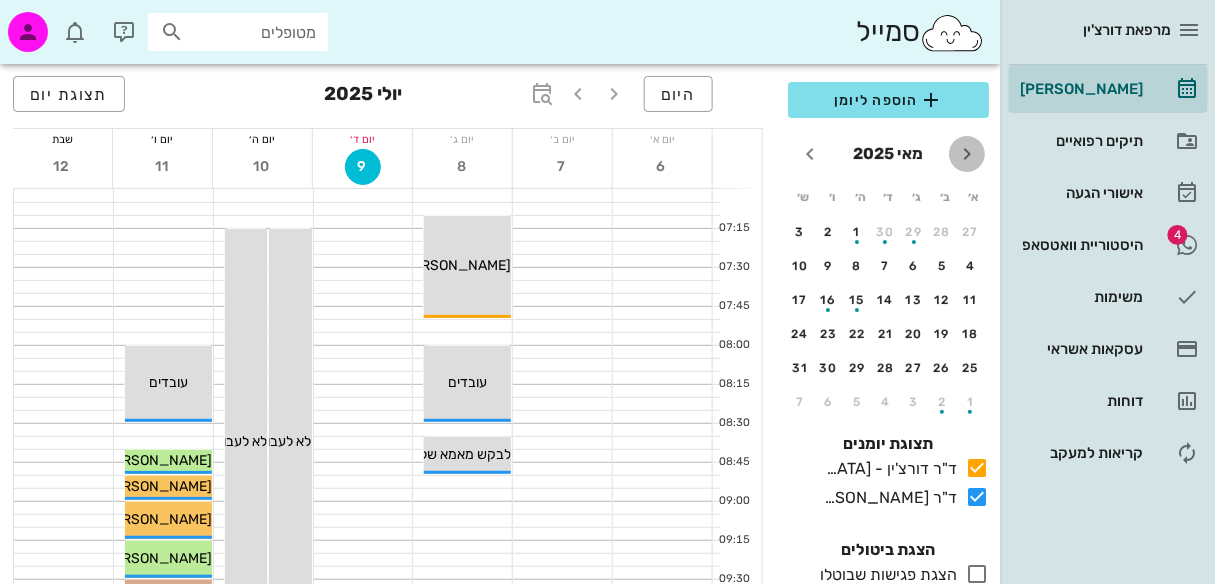 click at bounding box center (967, 154) 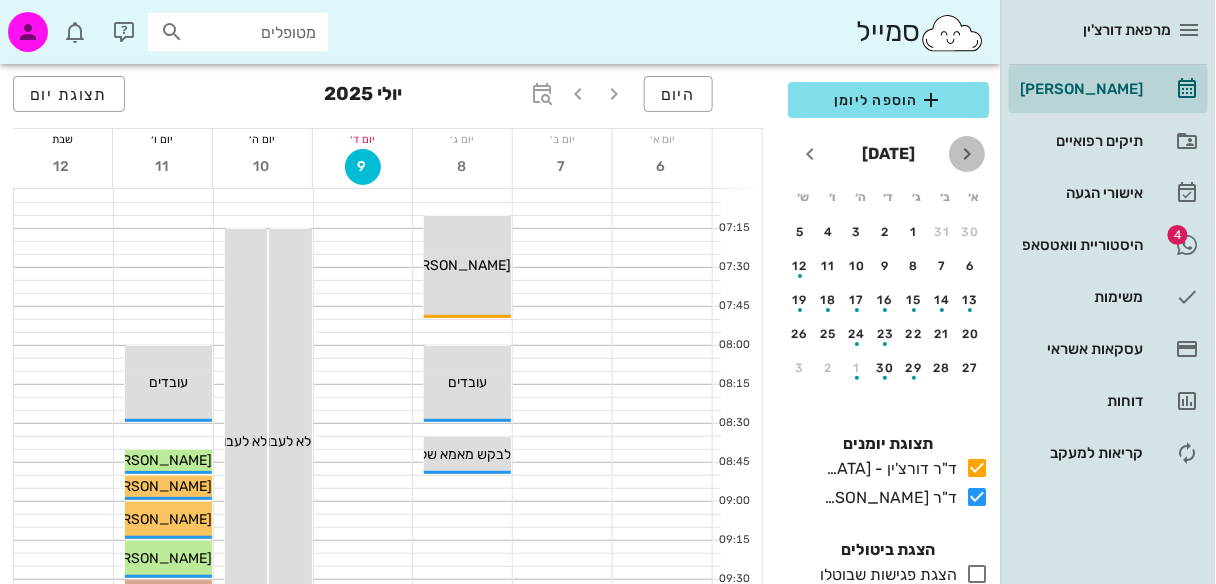 click at bounding box center [967, 154] 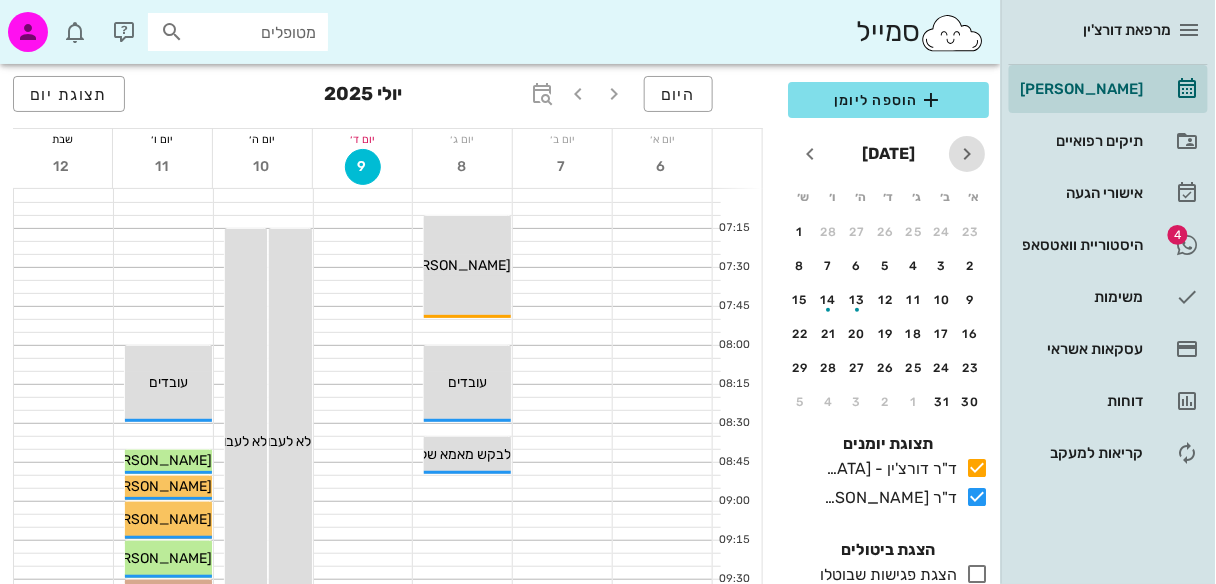 click at bounding box center (967, 154) 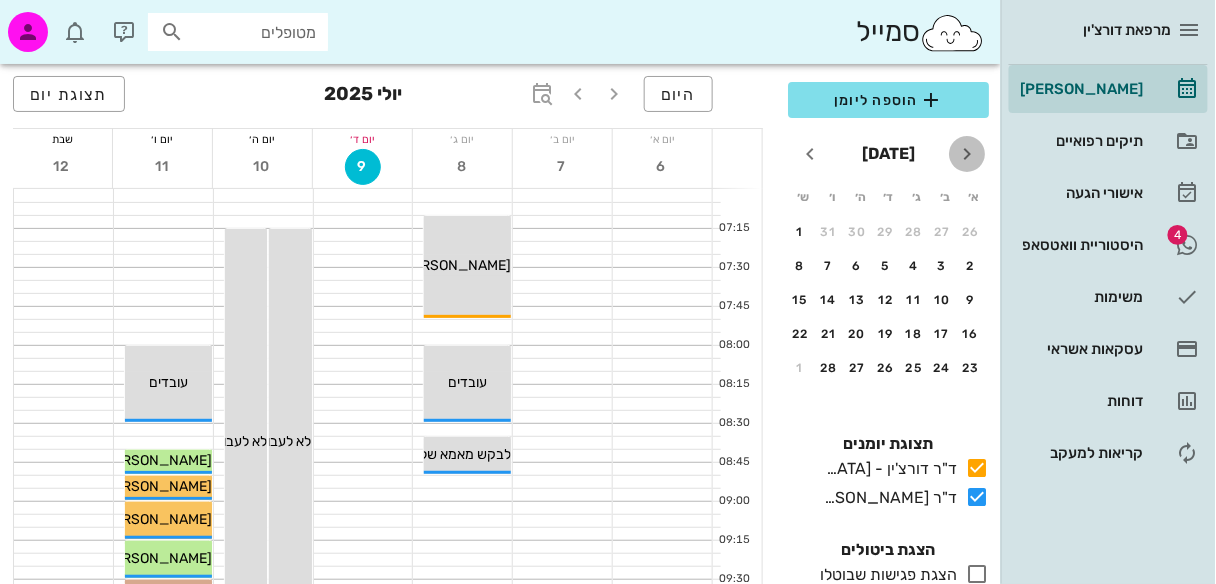 click at bounding box center (967, 154) 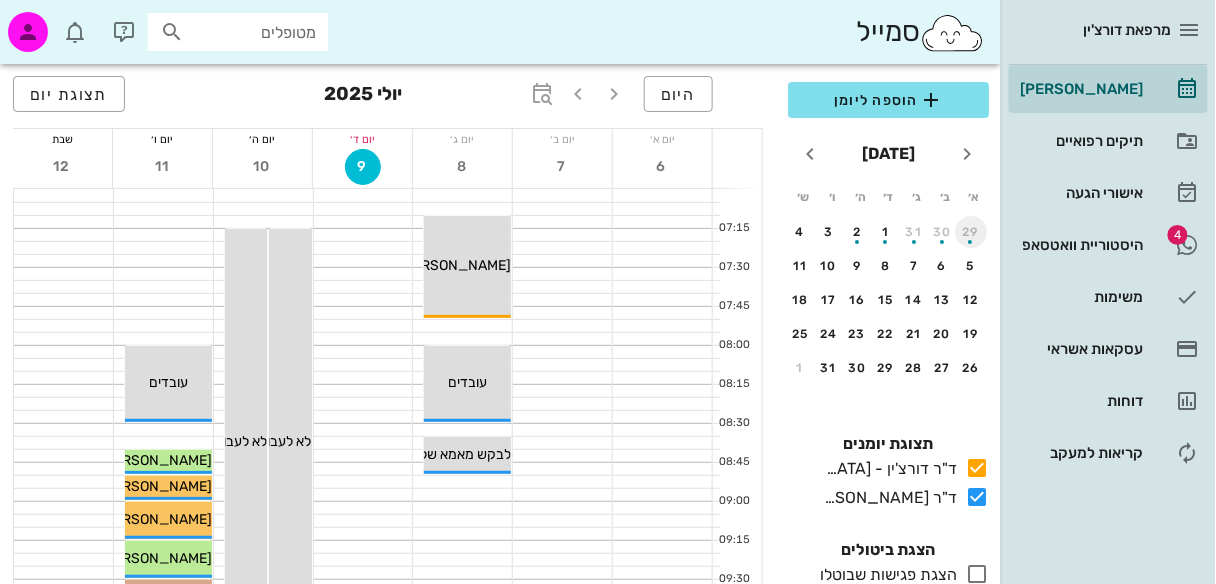 click at bounding box center [971, 236] 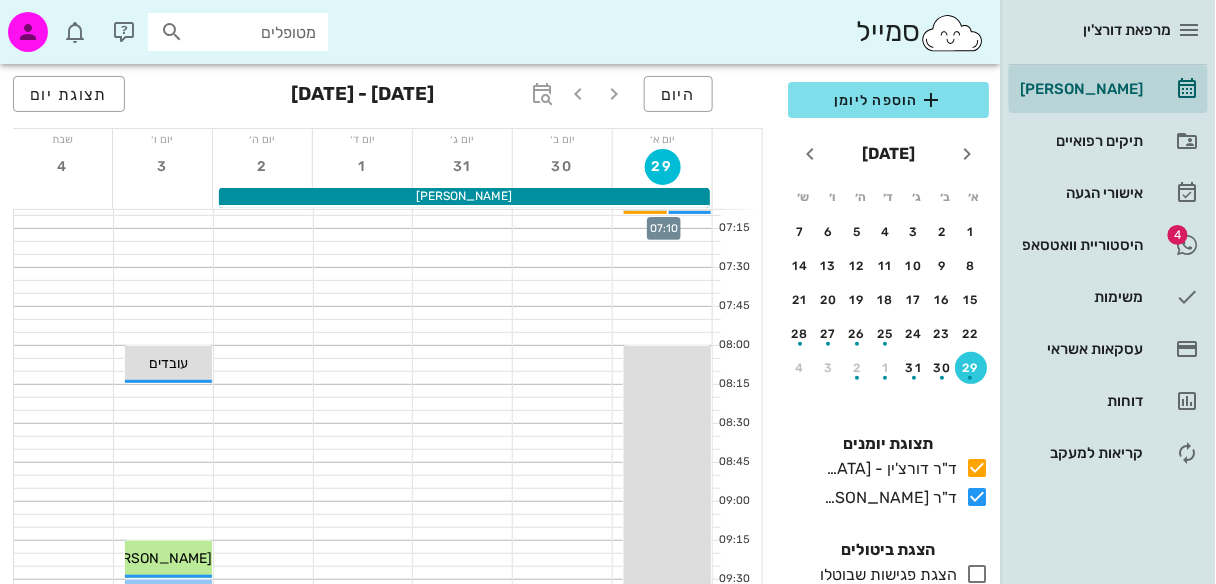 click at bounding box center [662, 222] 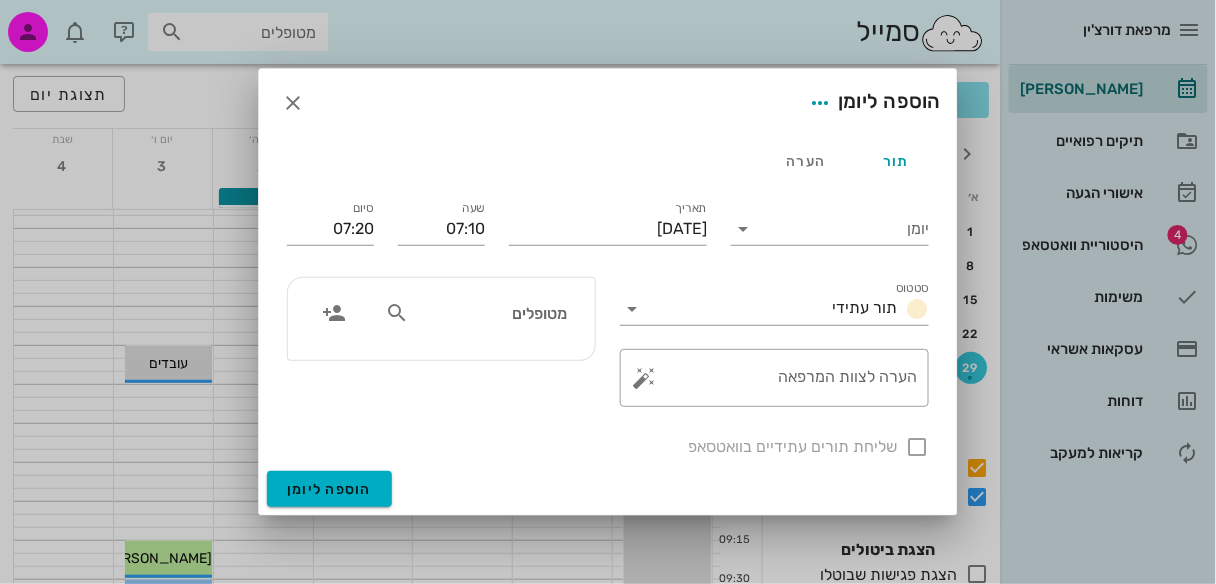 click at bounding box center (397, 313) 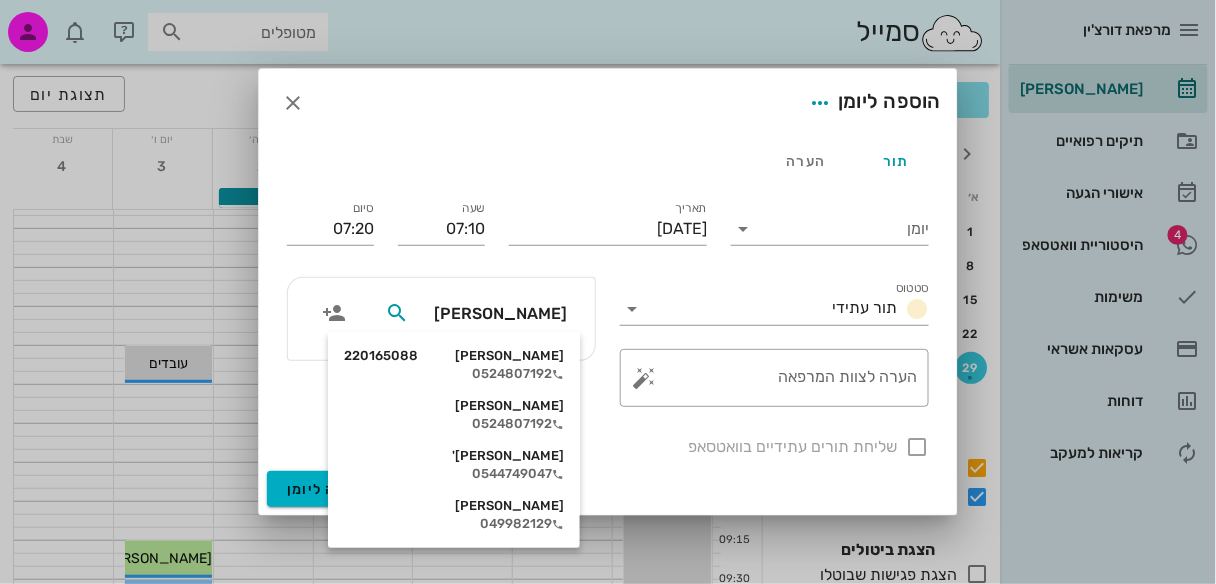 type on "[PERSON_NAME]" 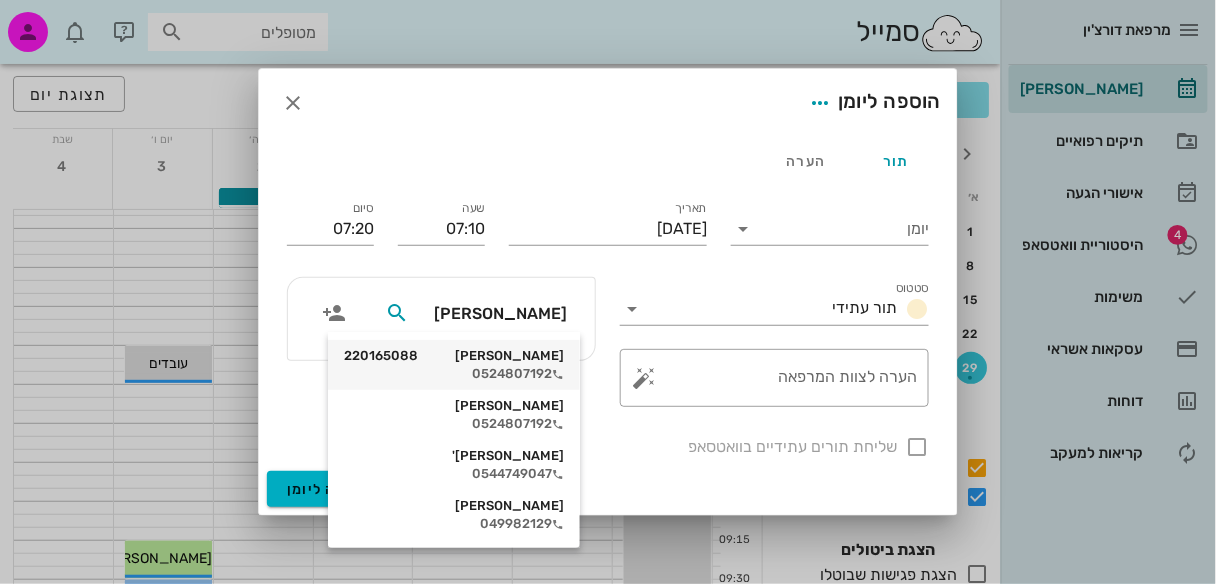 click on "[PERSON_NAME]  220165088" at bounding box center [454, 356] 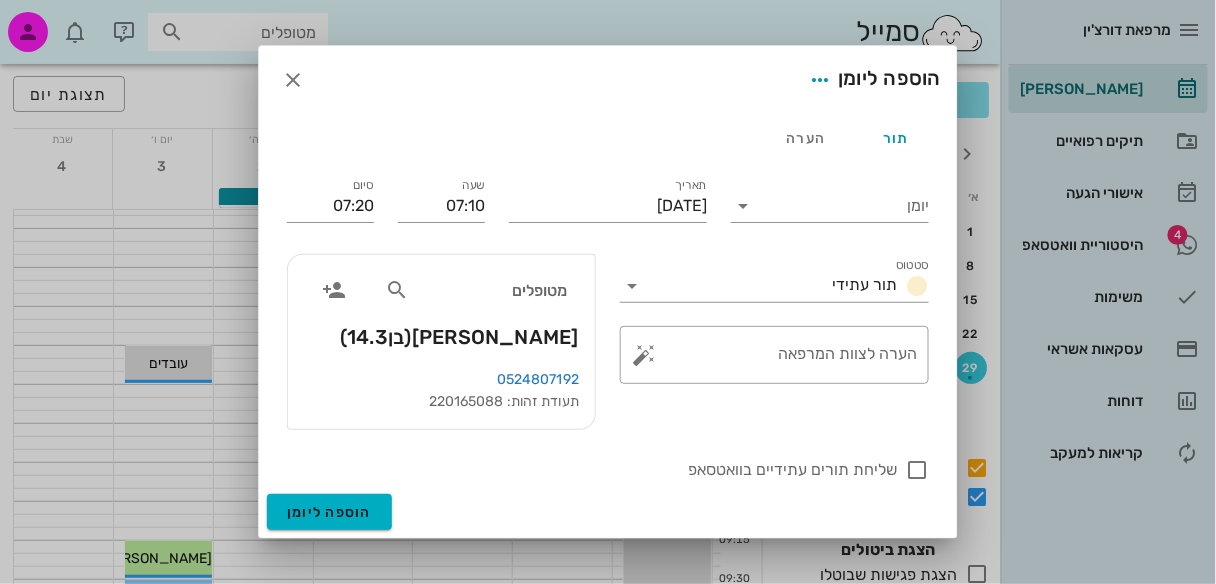 click on "מטופלים
[PERSON_NAME]
(בן
14.3 )" at bounding box center (441, 312) 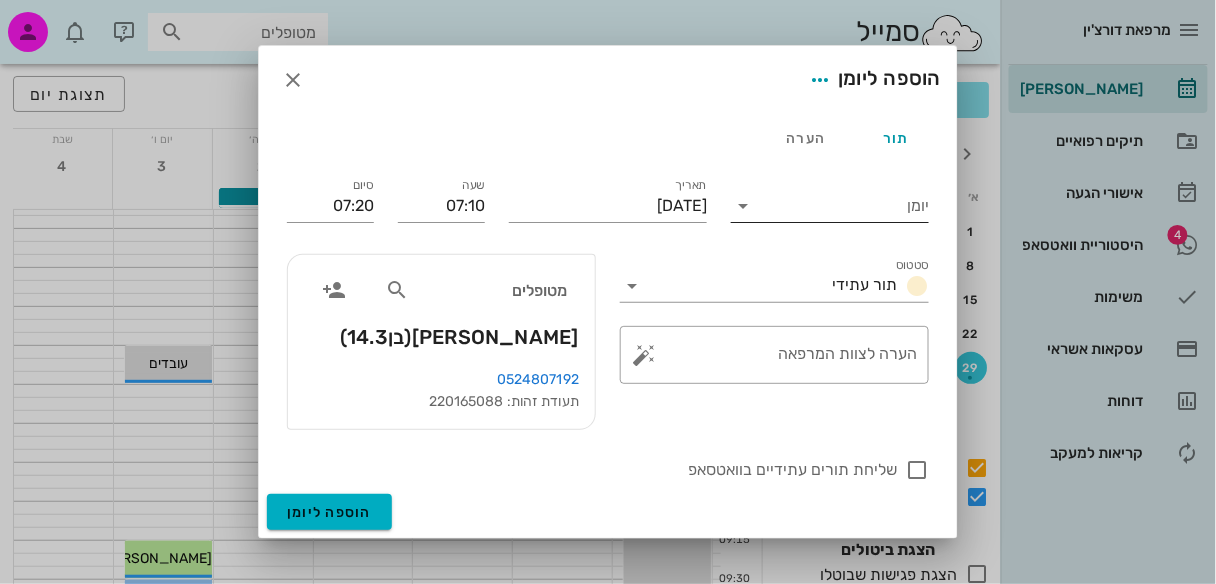 click at bounding box center [743, 206] 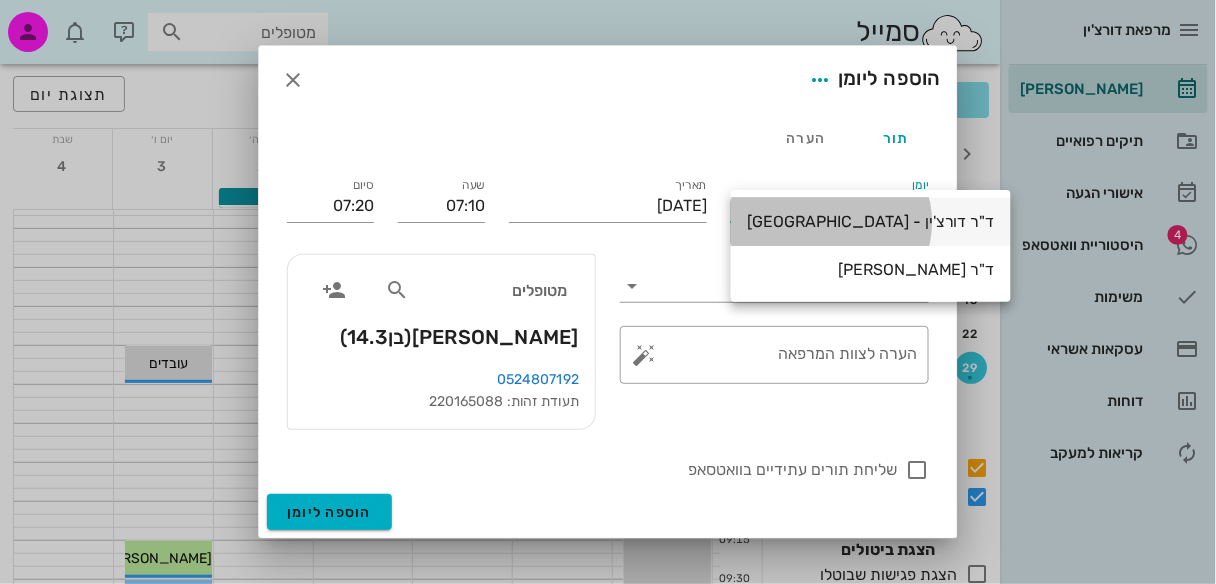 click on "ד"ר דורצ'ין - [GEOGRAPHIC_DATA]" at bounding box center (871, 221) 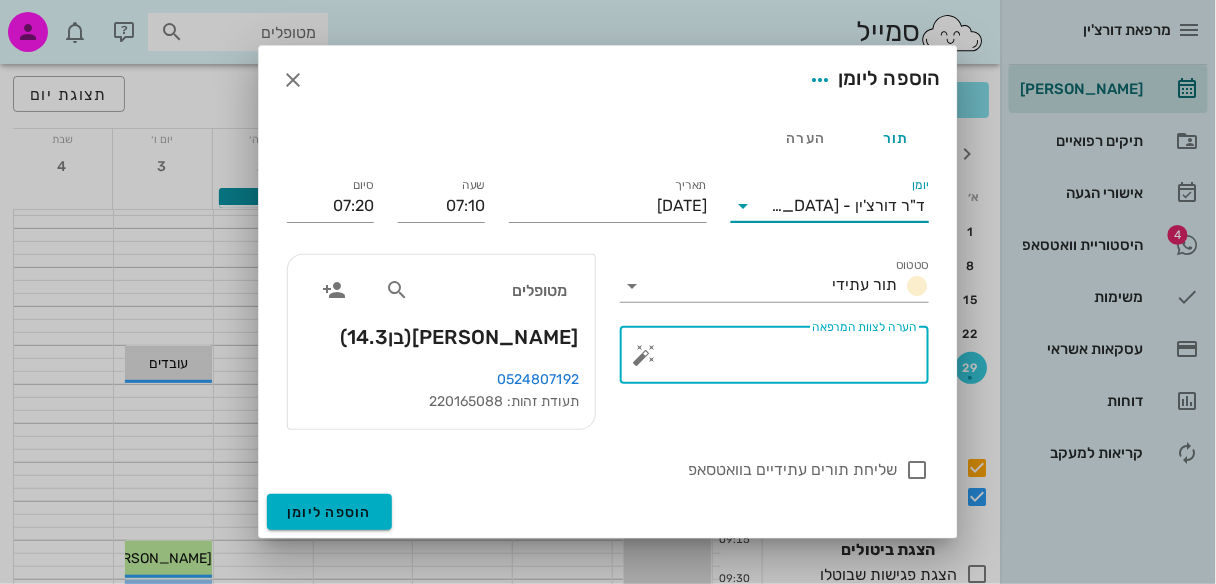 click on "הערה לצוות המרפאה" at bounding box center [782, 360] 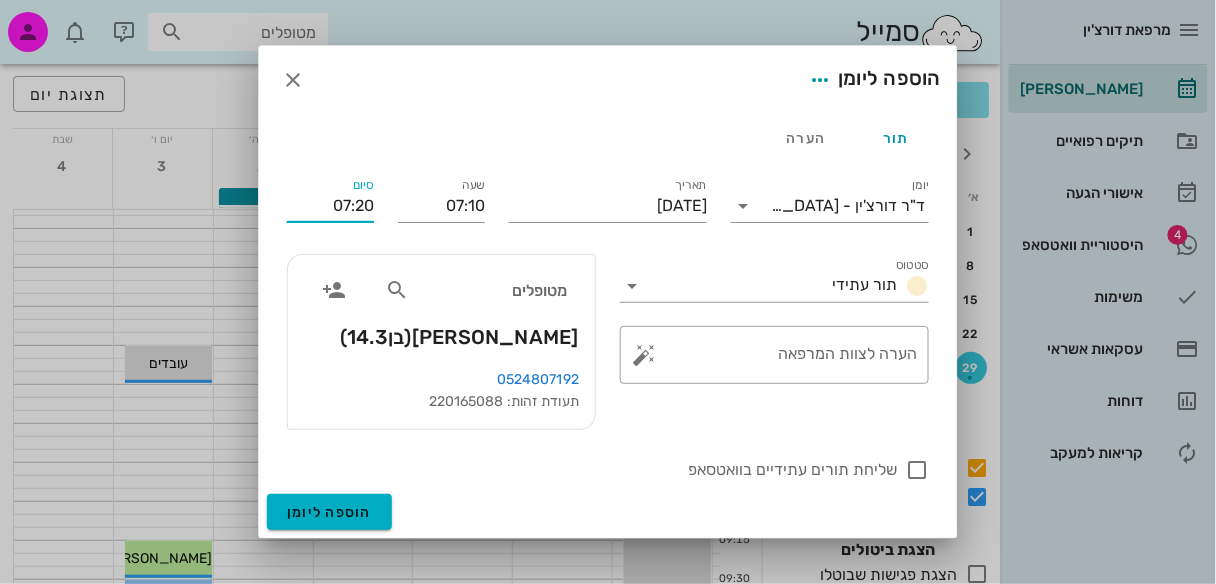 click on "07:20" at bounding box center [330, 206] 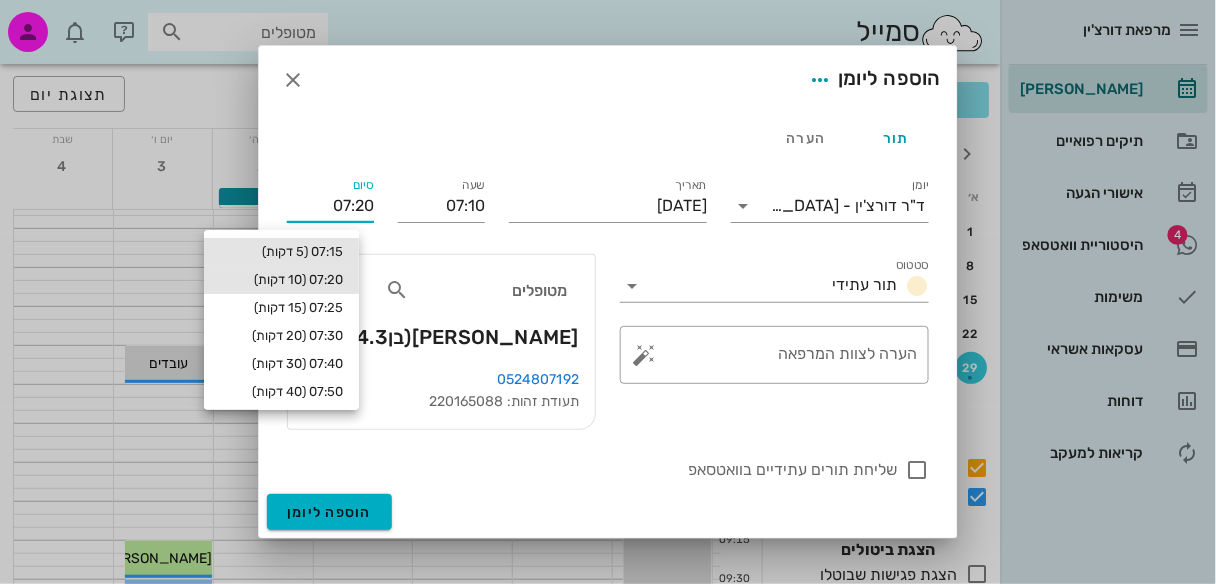 drag, startPoint x: 306, startPoint y: 249, endPoint x: 316, endPoint y: 252, distance: 10.440307 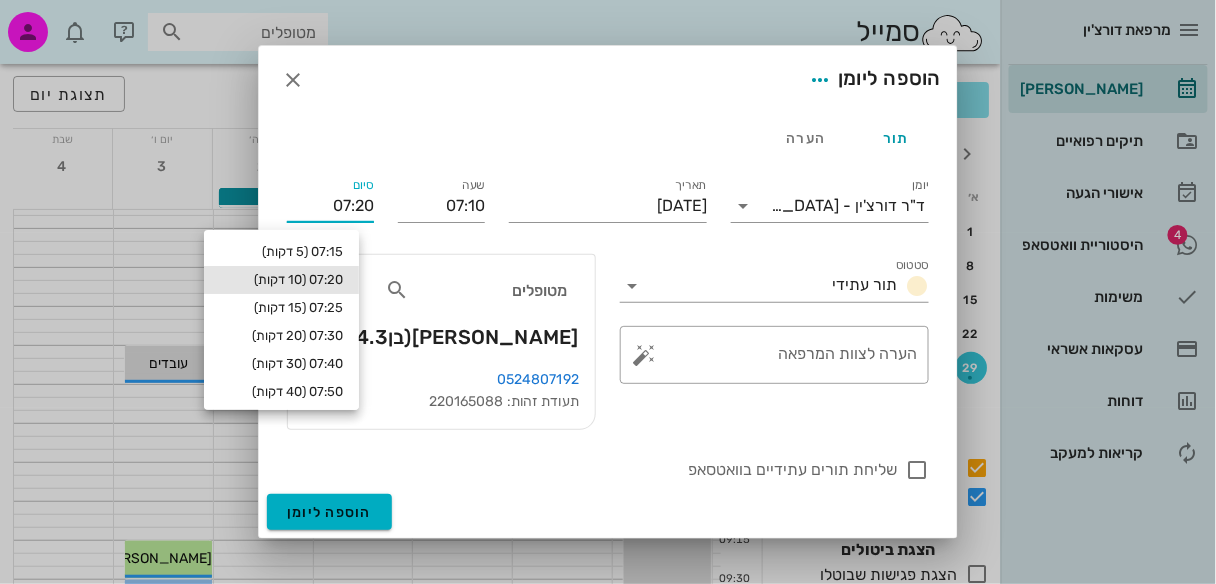 type on "07:15" 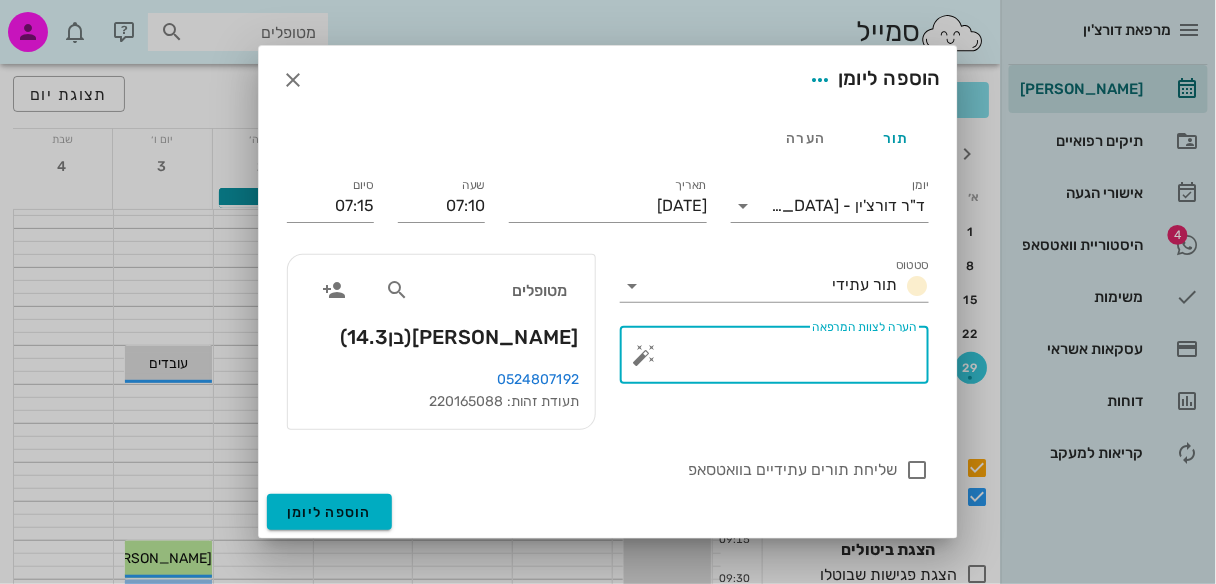 click on "הערה לצוות המרפאה" at bounding box center (782, 360) 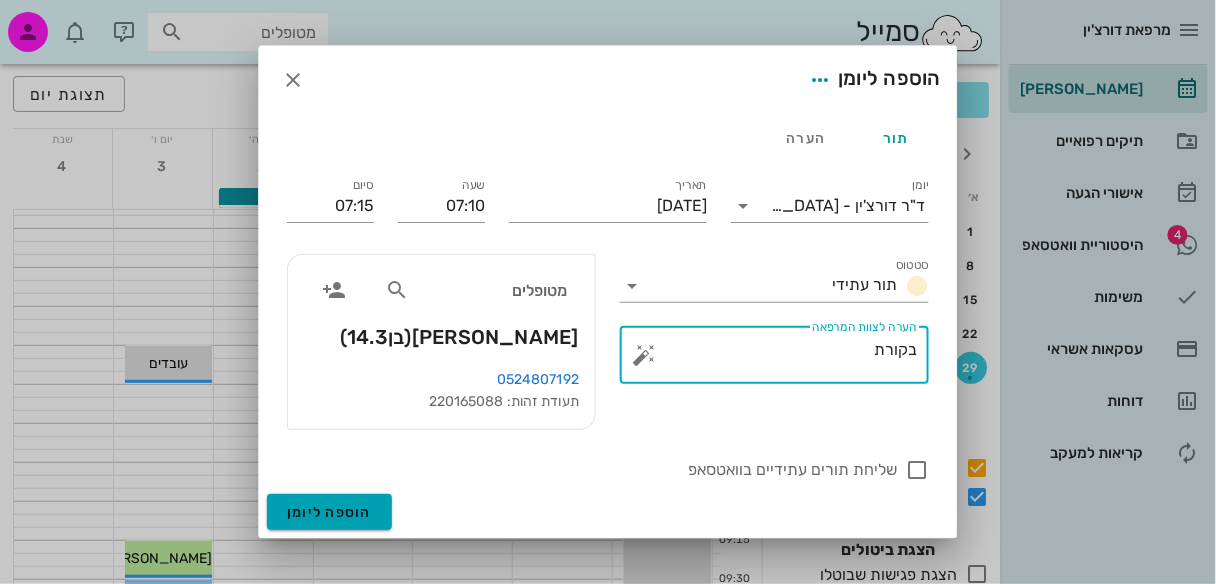 type on "בקורת" 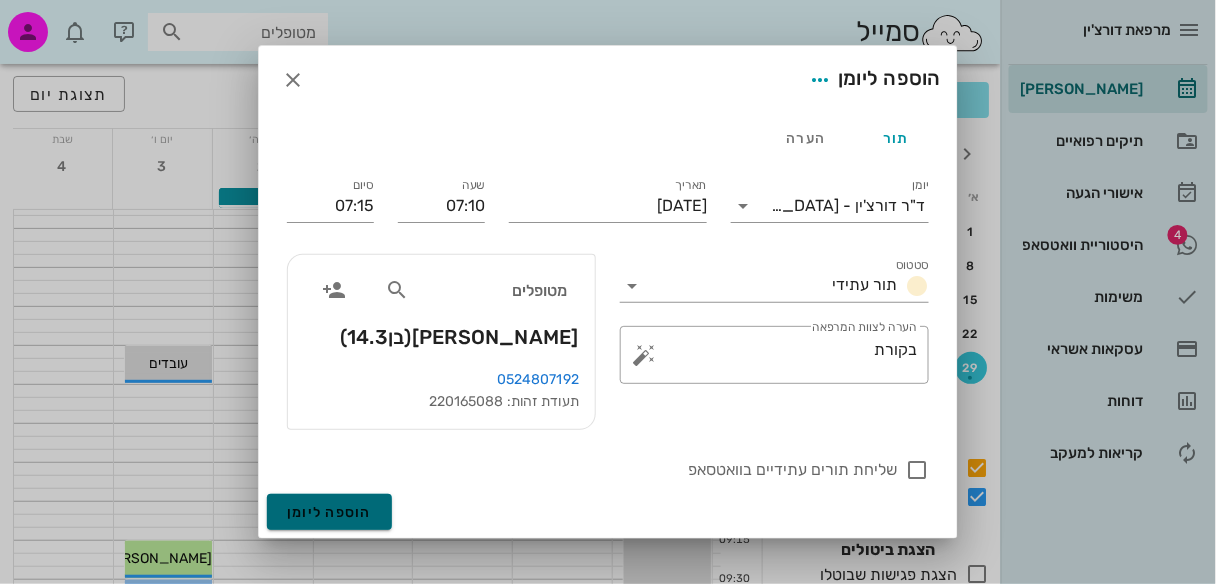 click on "הוספה ליומן" at bounding box center [329, 512] 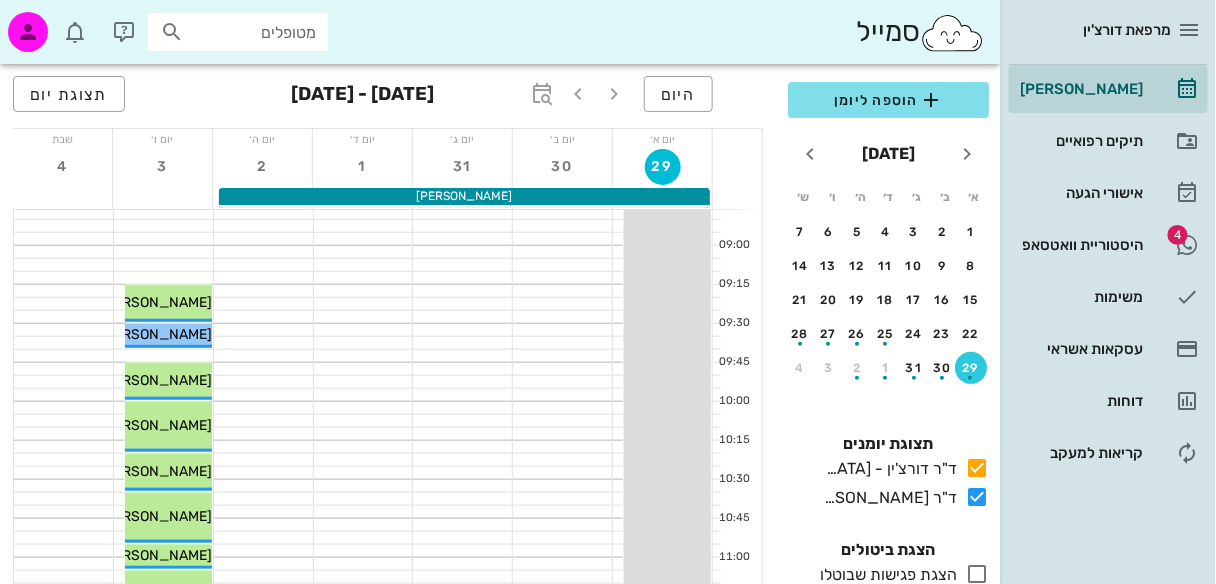 scroll, scrollTop: 245, scrollLeft: 0, axis: vertical 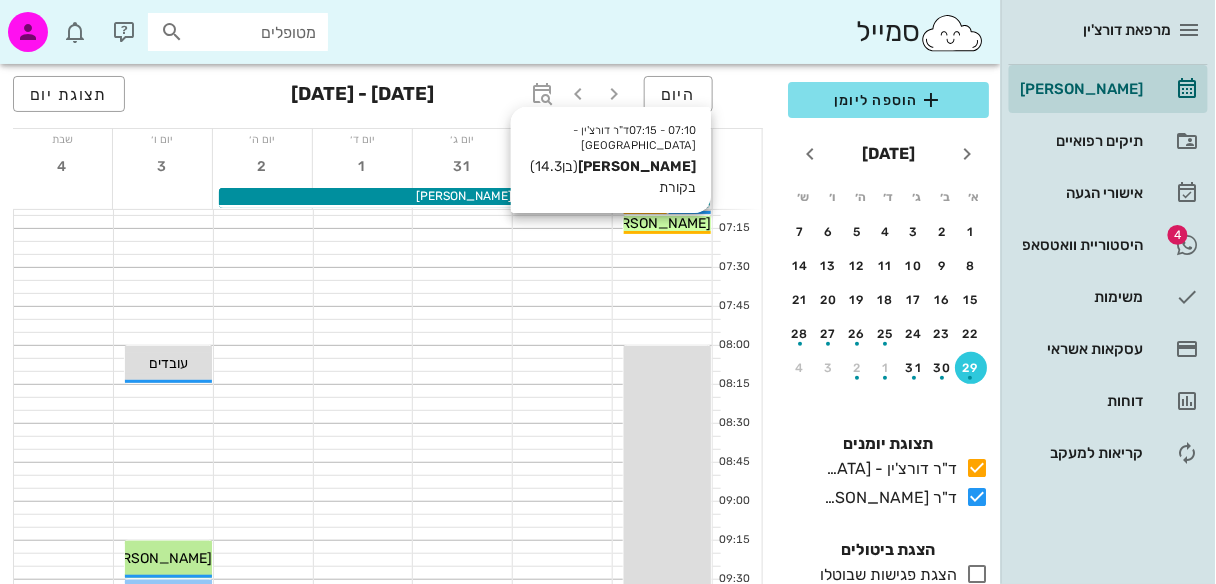 click on "[PERSON_NAME]" at bounding box center (655, 223) 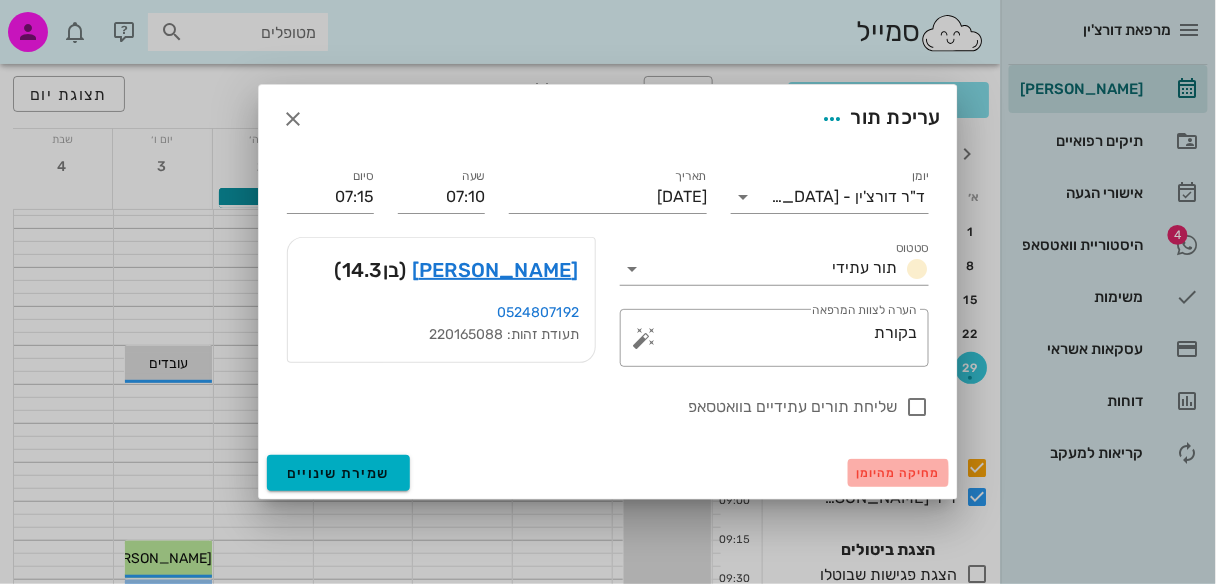 click on "מחיקה מהיומן" at bounding box center (898, 473) 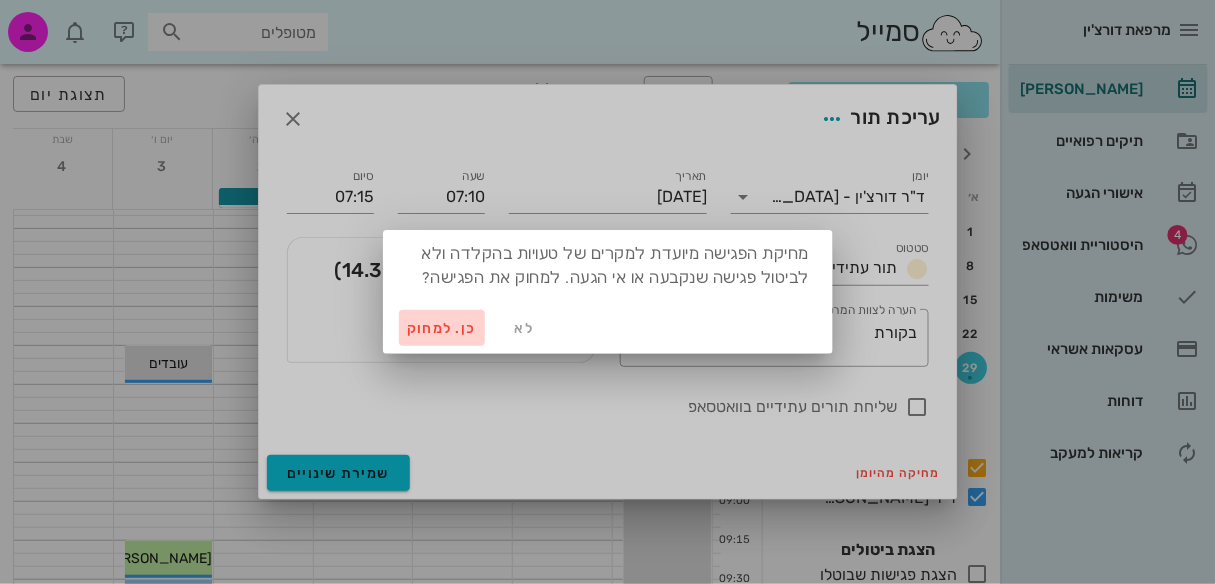 drag, startPoint x: 430, startPoint y: 334, endPoint x: 456, endPoint y: 318, distance: 30.528675 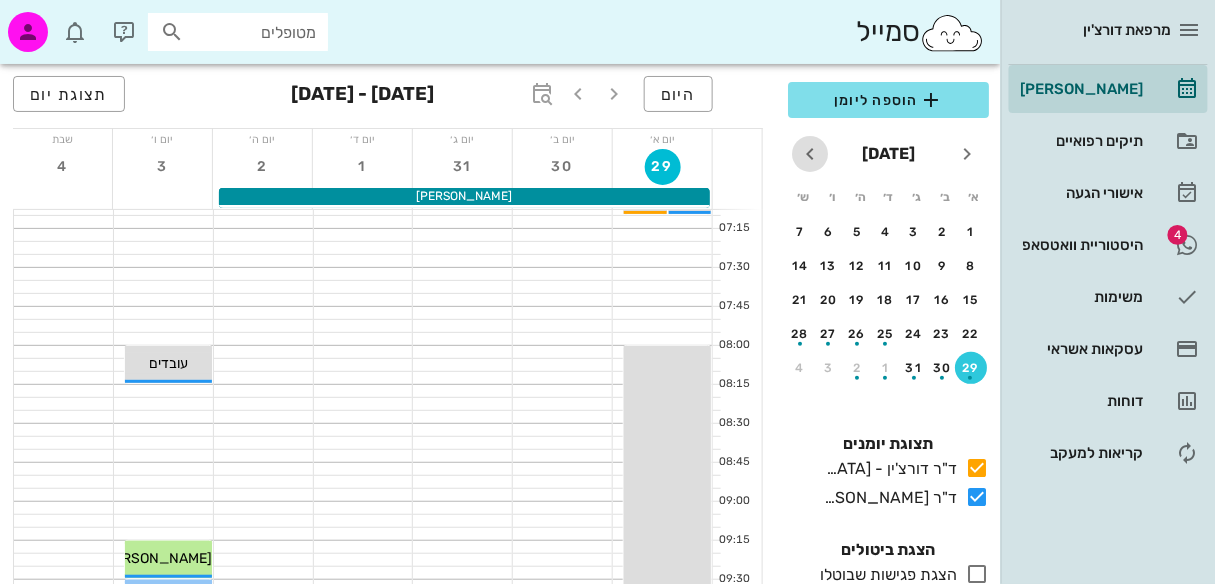 click at bounding box center (810, 154) 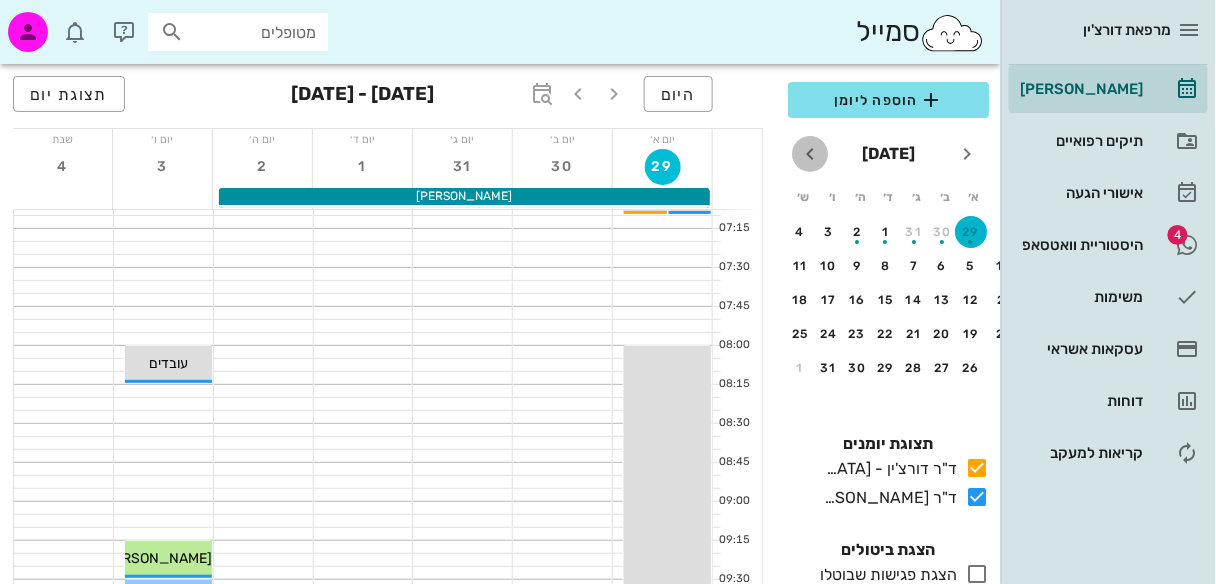 click at bounding box center (810, 154) 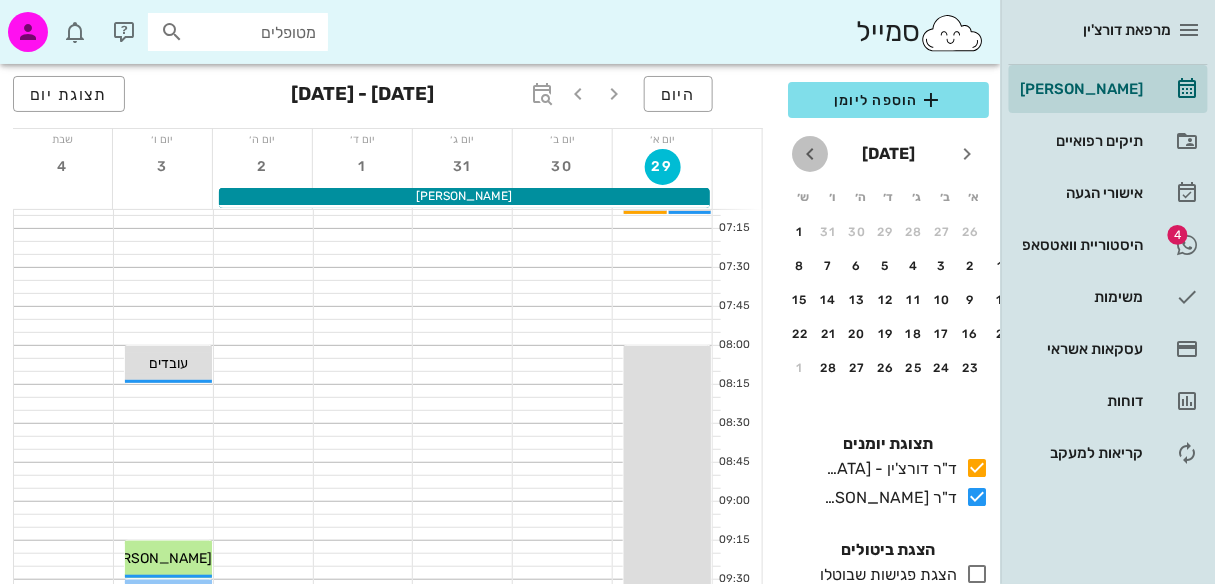 click at bounding box center (810, 154) 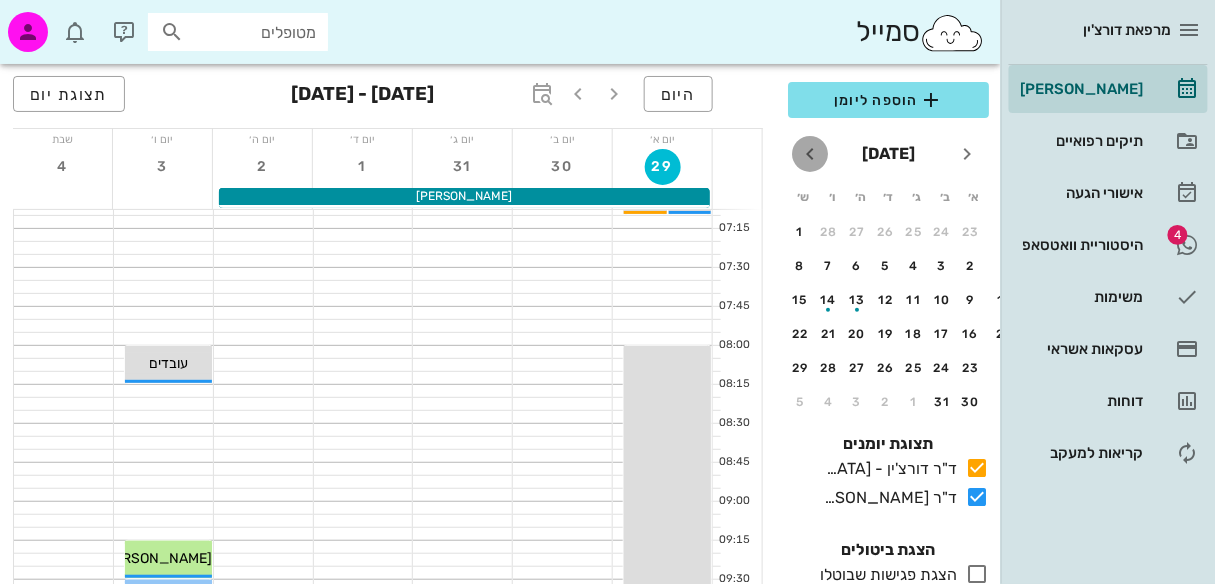click at bounding box center (810, 154) 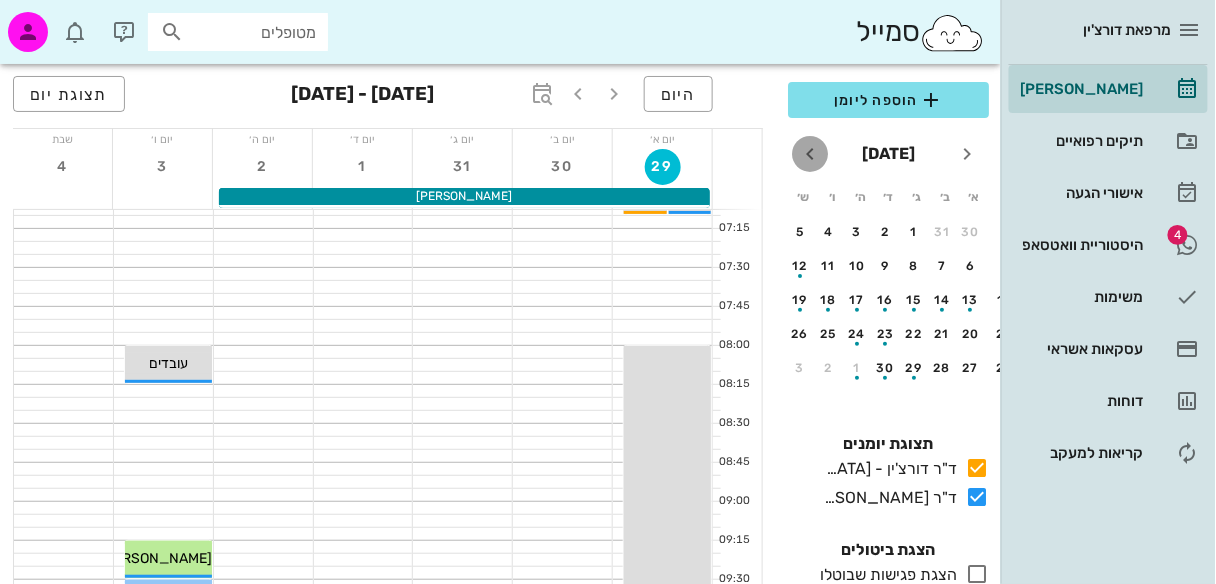 click at bounding box center (810, 154) 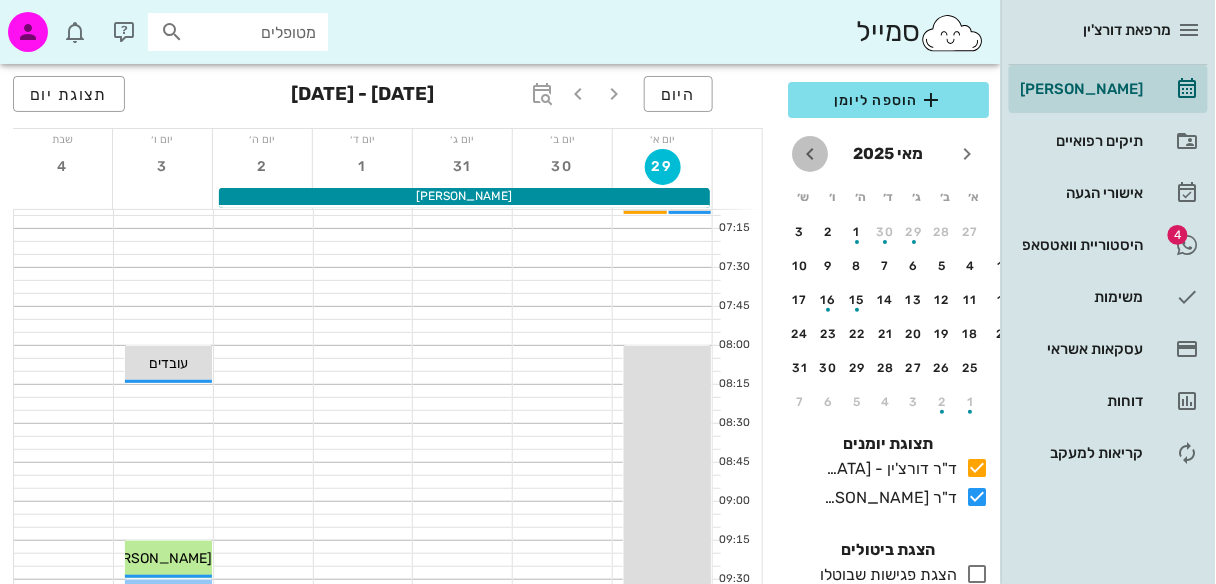 click at bounding box center [810, 154] 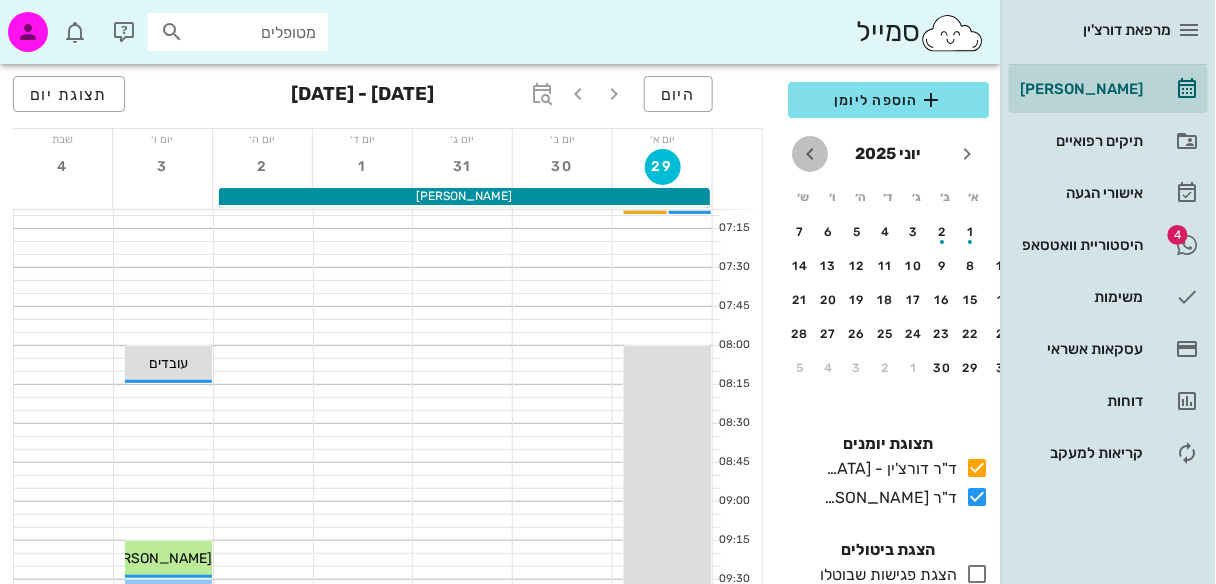 click at bounding box center [810, 154] 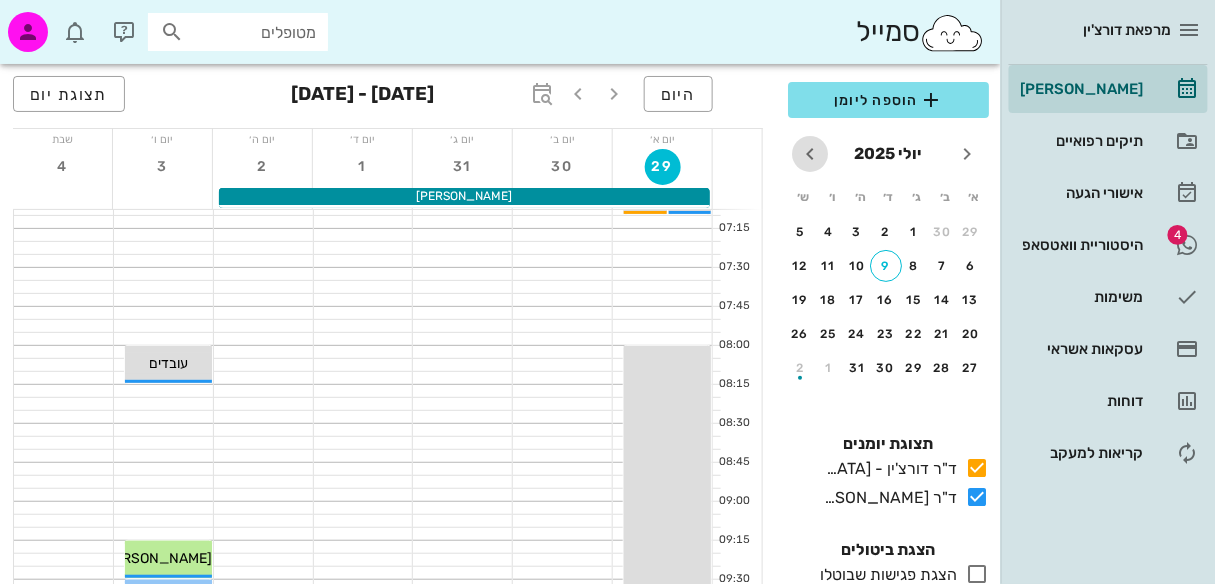 click at bounding box center (810, 154) 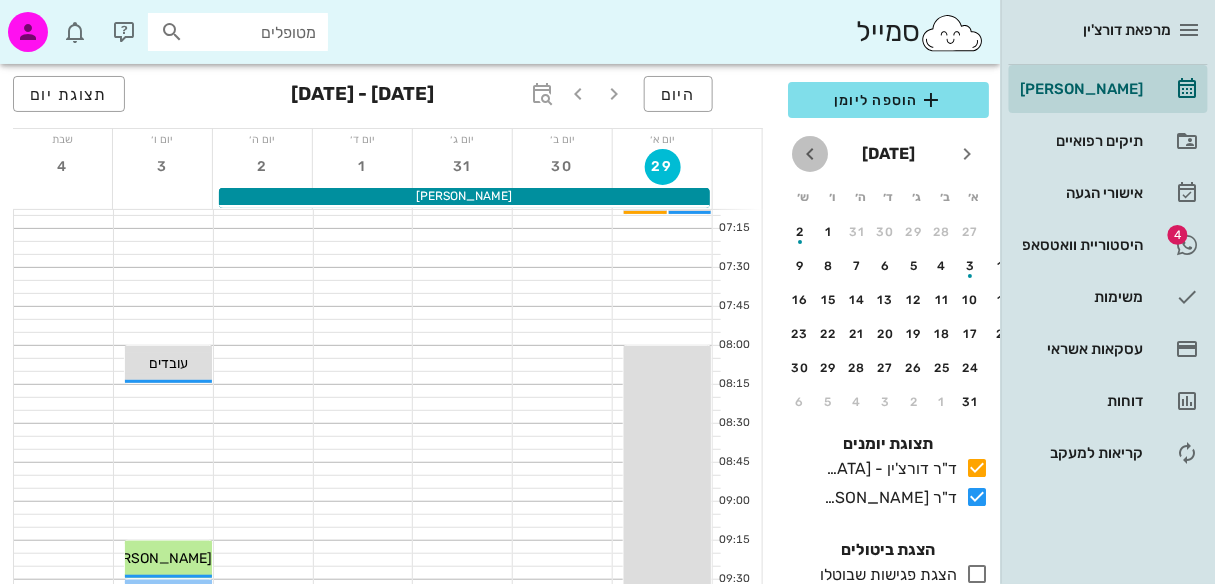 click at bounding box center (810, 154) 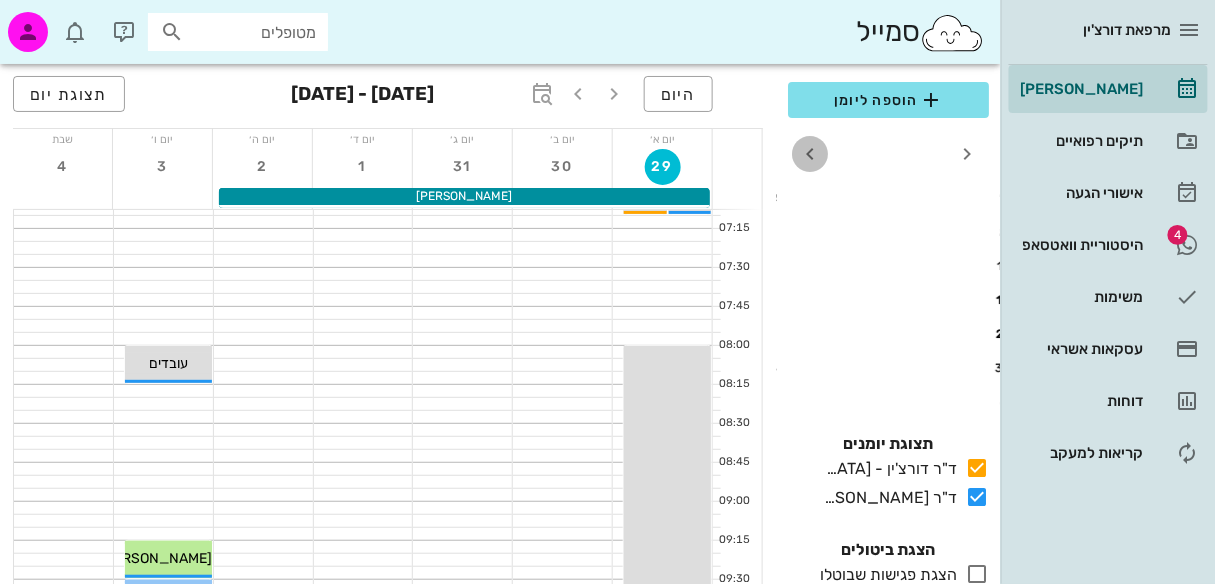 click at bounding box center [810, 154] 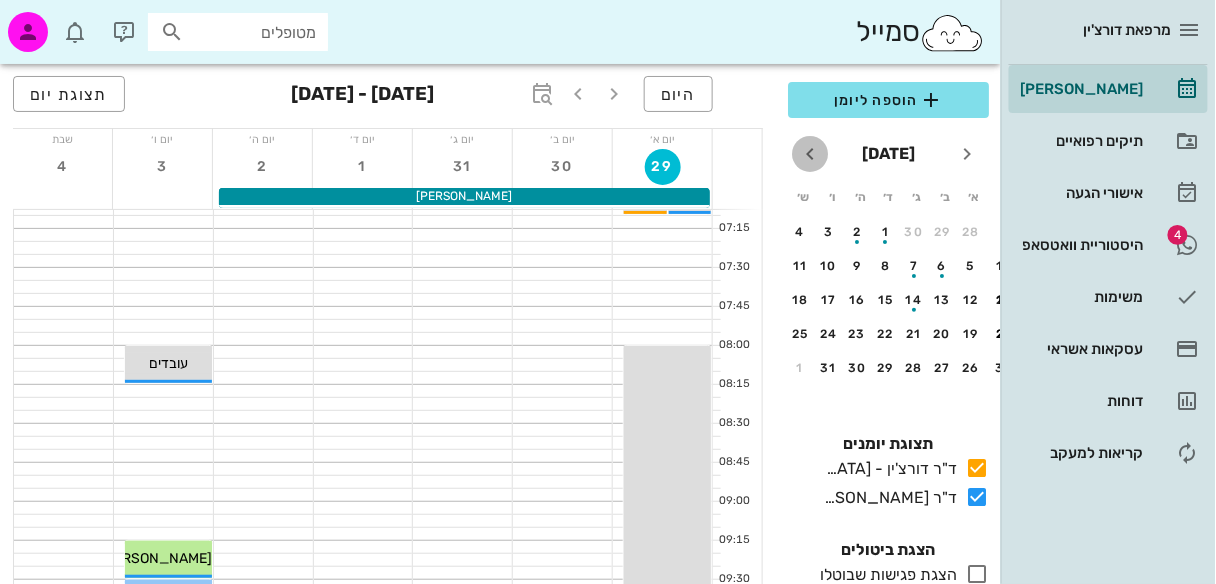 click at bounding box center (810, 154) 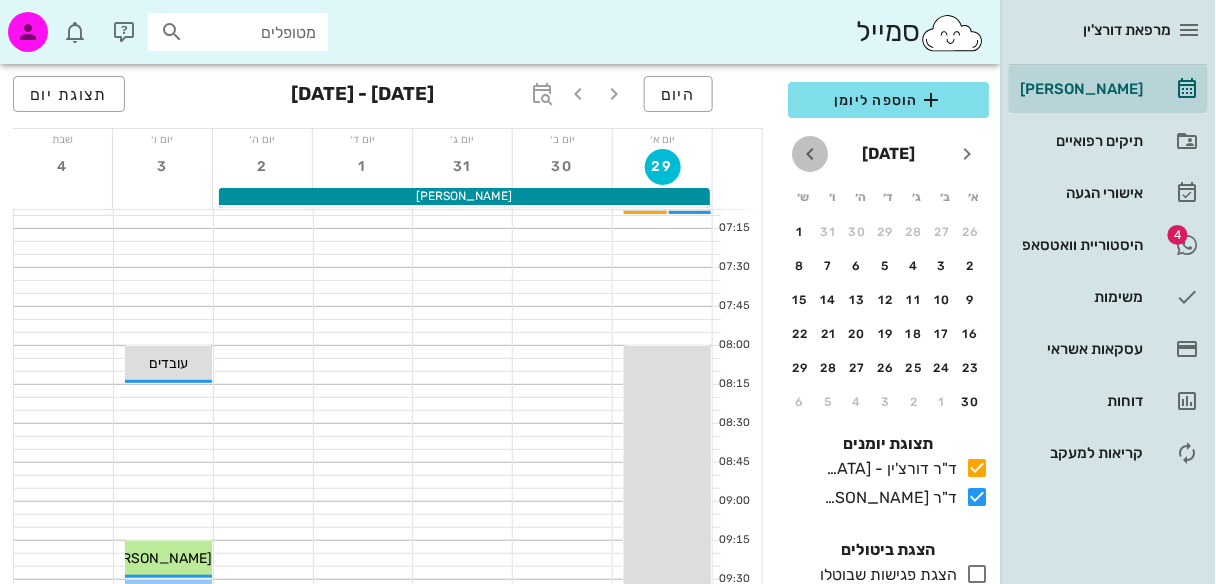 click at bounding box center (810, 154) 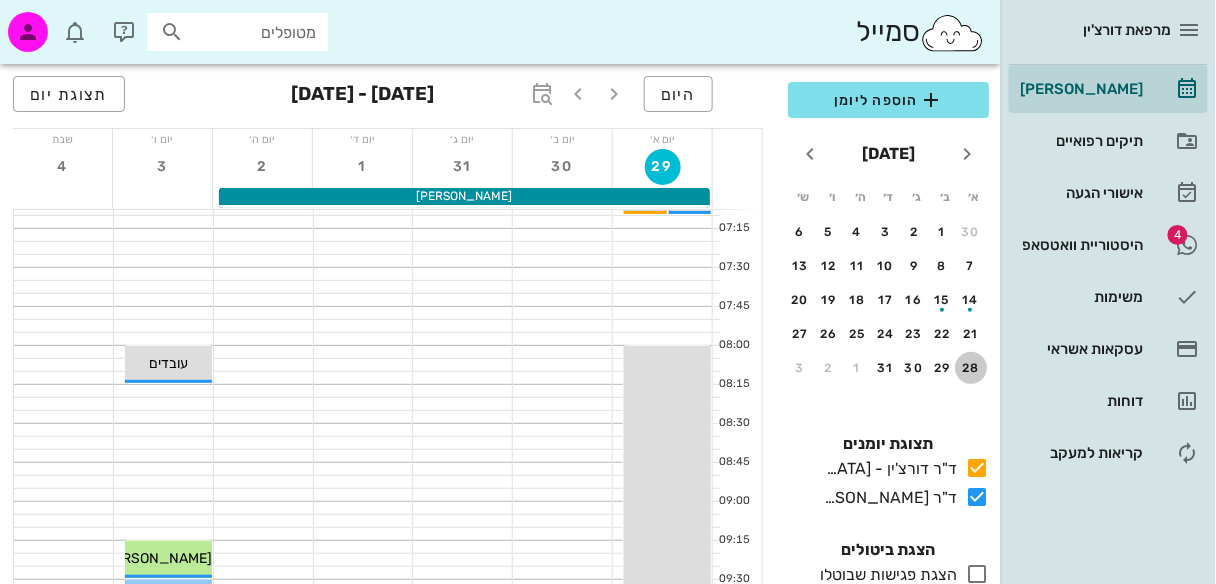 click on "28" at bounding box center [971, 368] 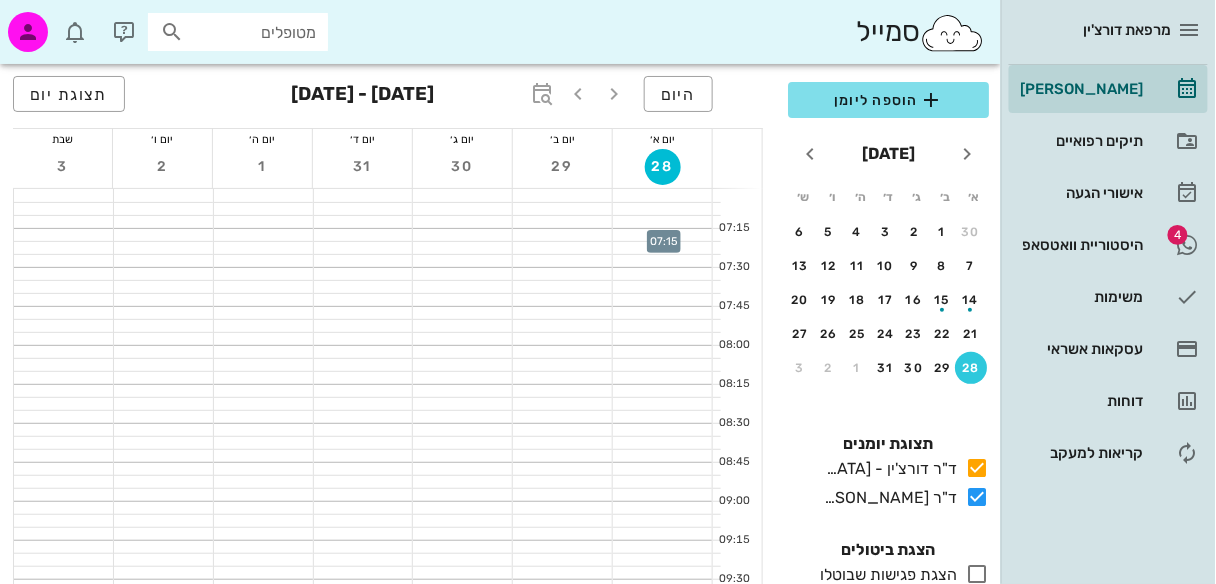 click at bounding box center [662, 235] 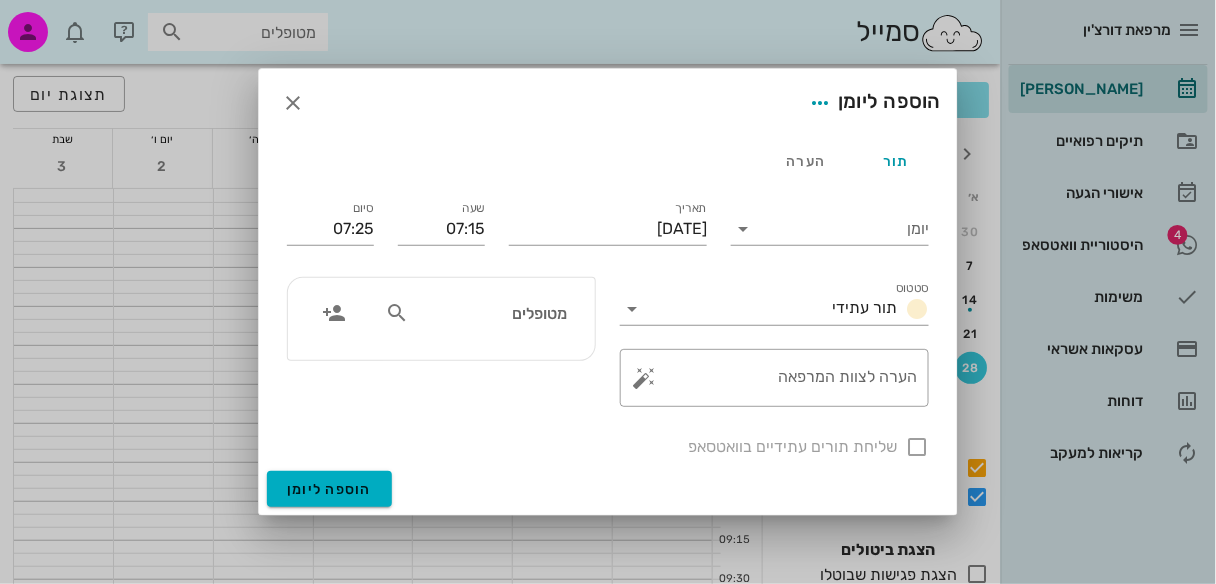 click at bounding box center [397, 313] 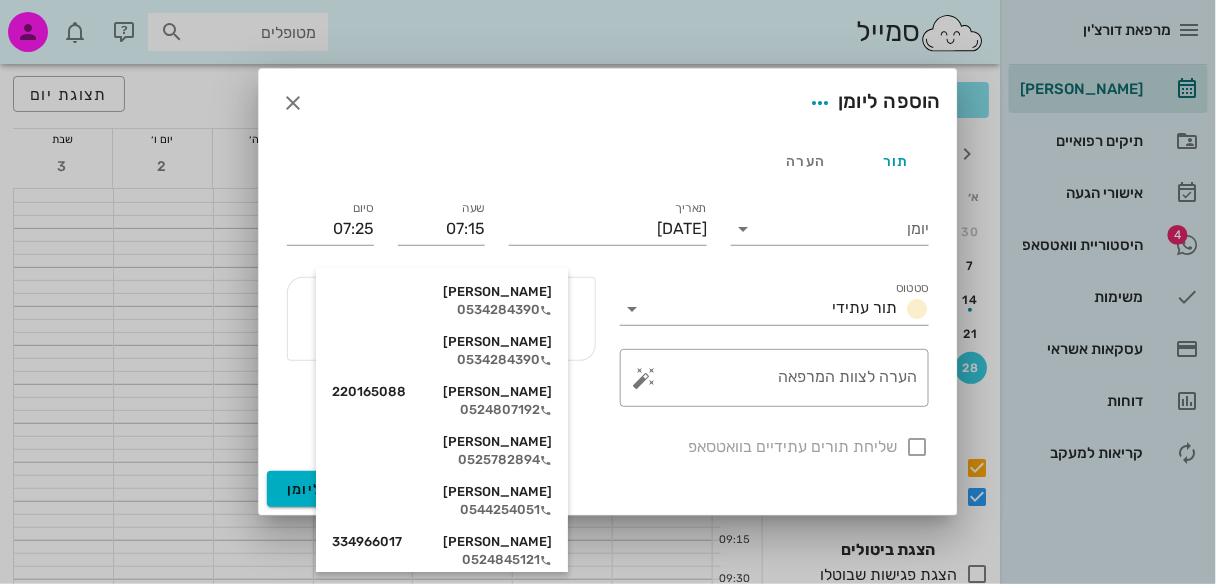 type on "[PERSON_NAME]" 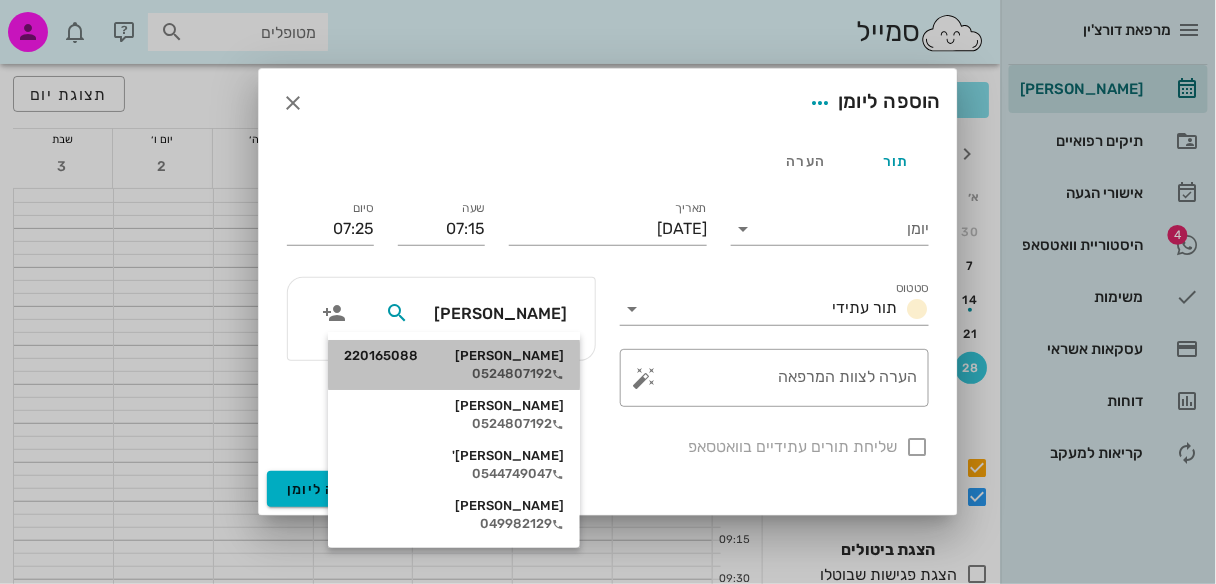 click on "0524807192" at bounding box center [454, 374] 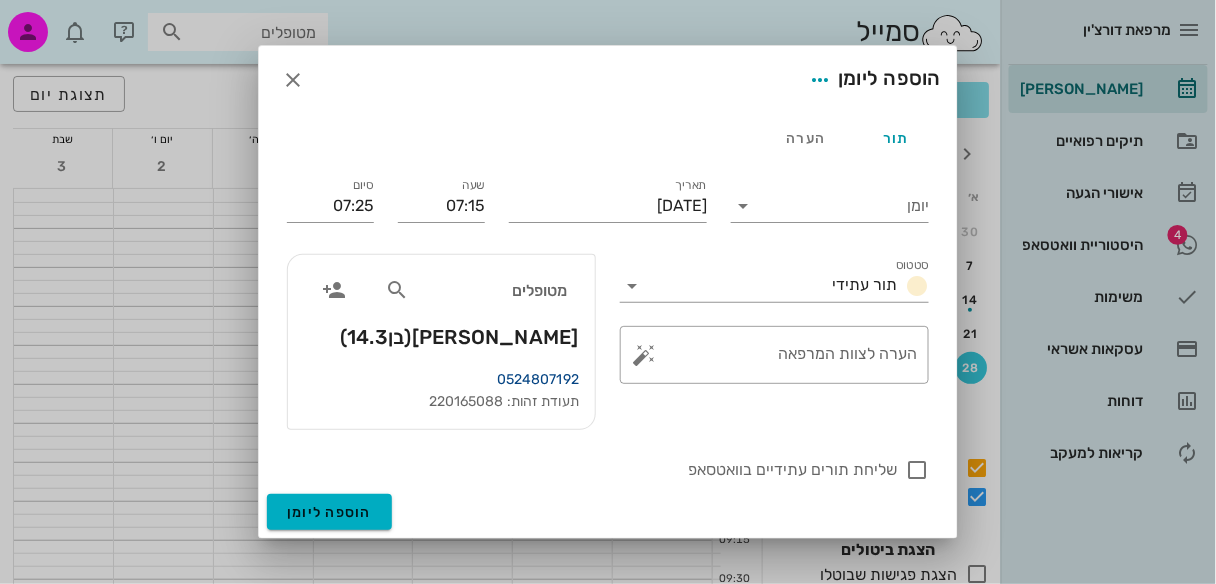 drag, startPoint x: 533, startPoint y: 368, endPoint x: 578, endPoint y: 378, distance: 46.09772 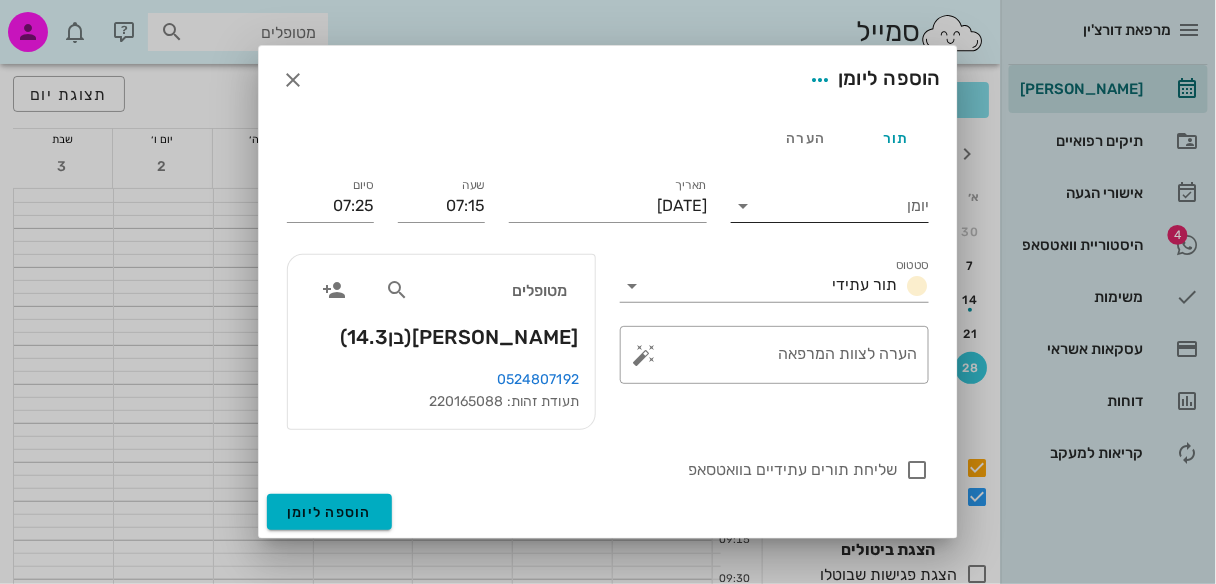 click at bounding box center [743, 206] 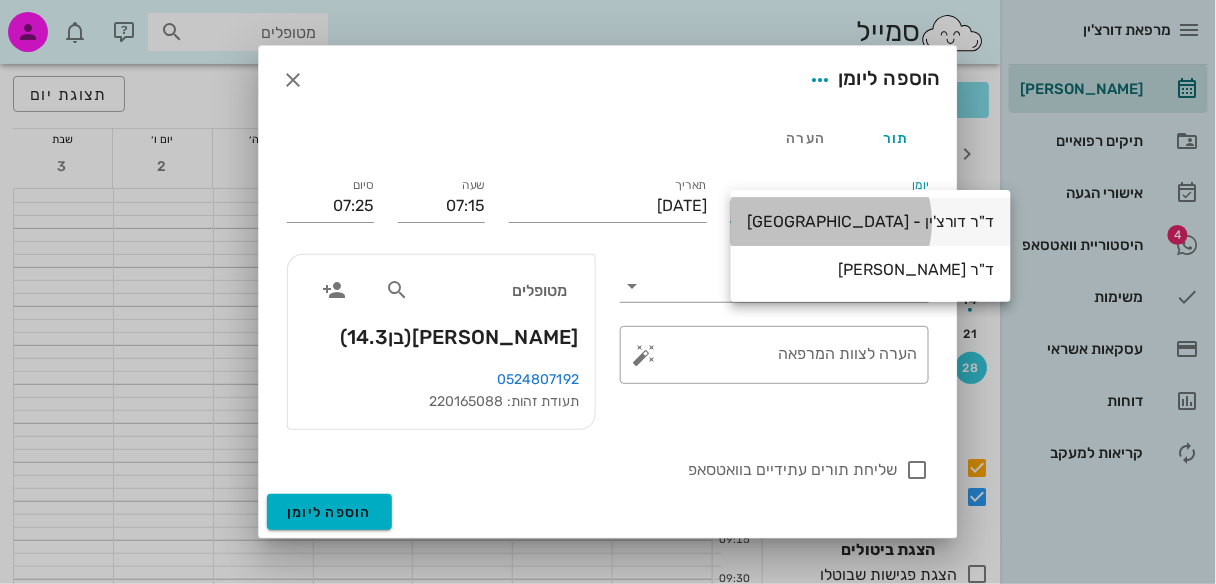 click on "ד"ר דורצ'ין - [GEOGRAPHIC_DATA]" at bounding box center (871, 221) 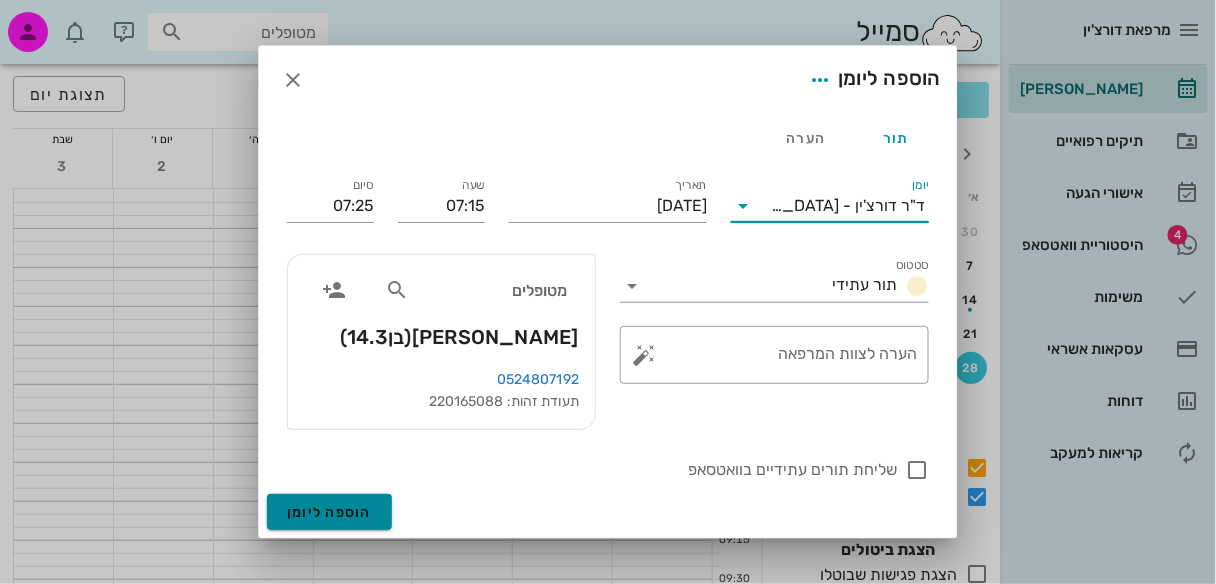 drag, startPoint x: 359, startPoint y: 508, endPoint x: 403, endPoint y: 468, distance: 59.464275 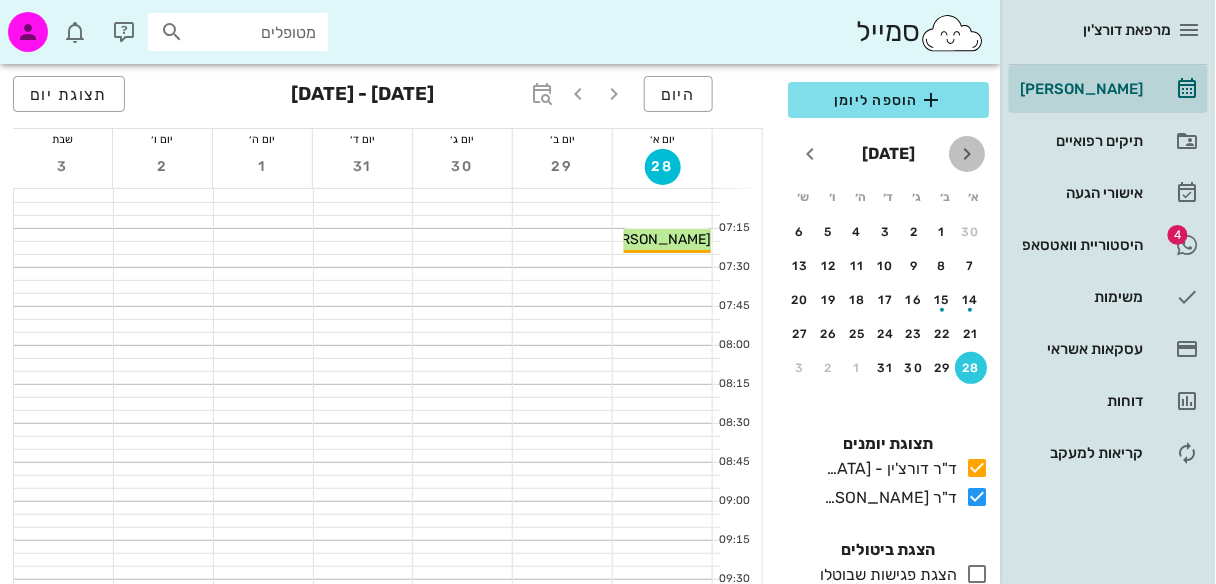 click at bounding box center [967, 154] 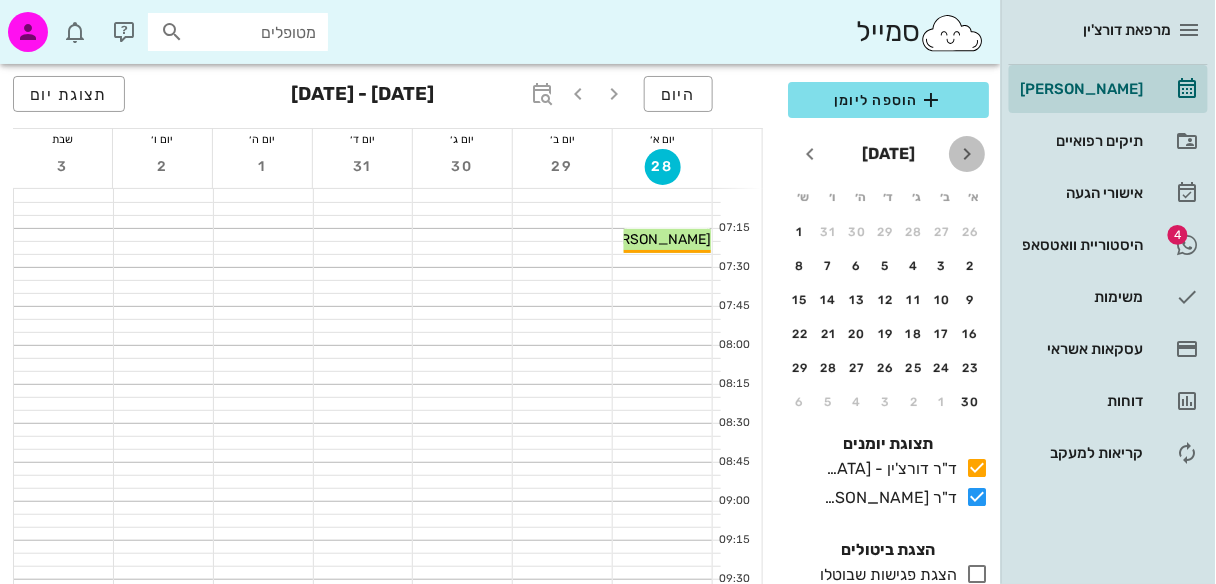 click at bounding box center [967, 154] 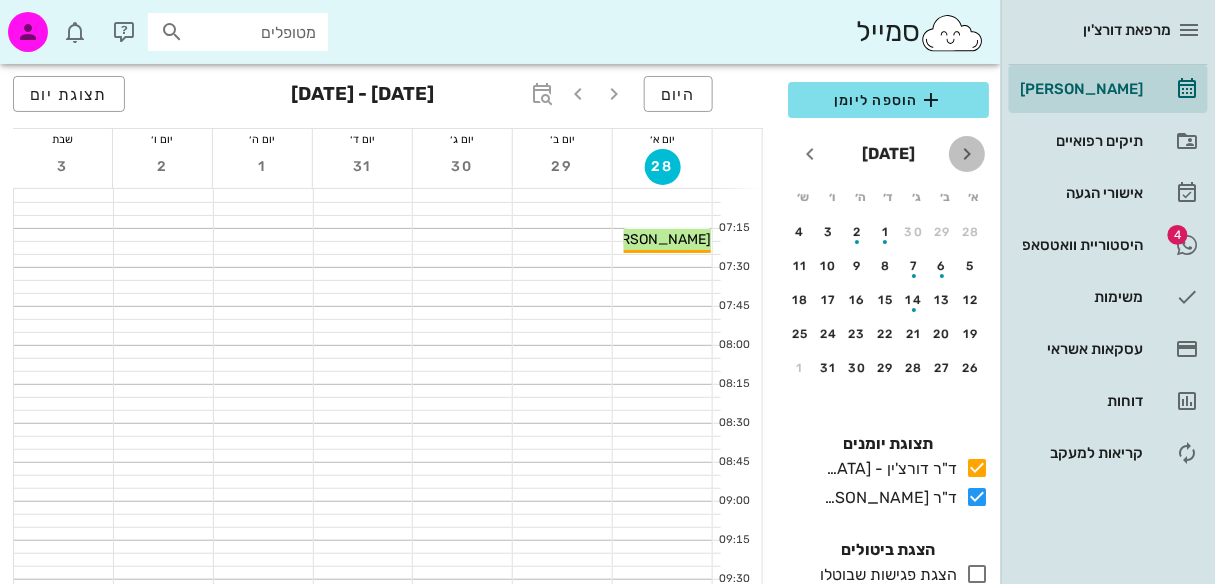 click at bounding box center (967, 154) 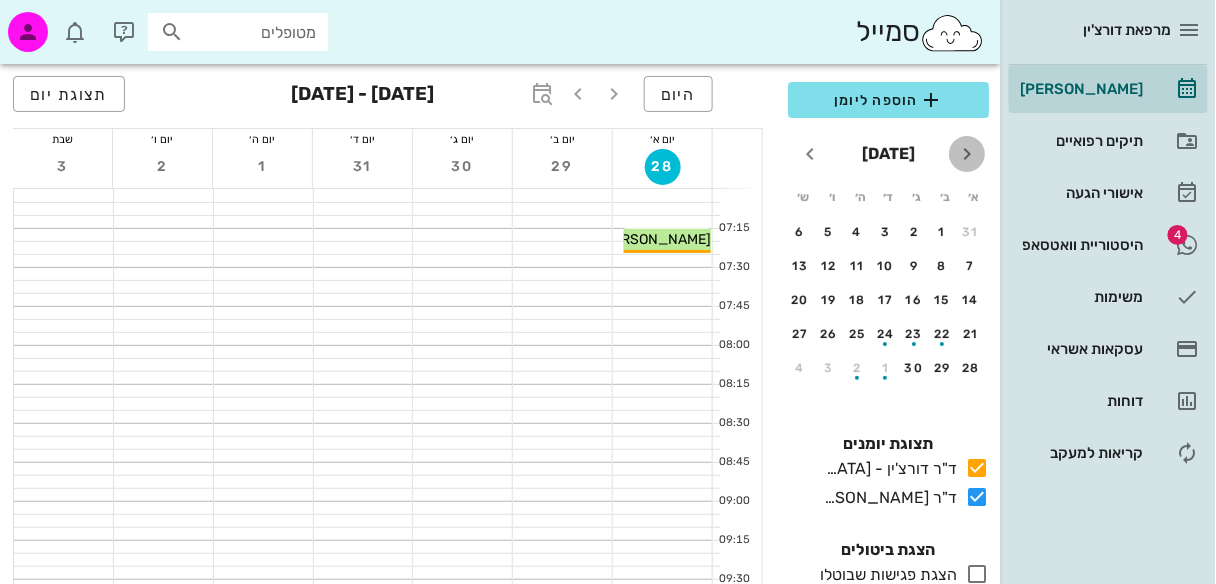 click at bounding box center [967, 154] 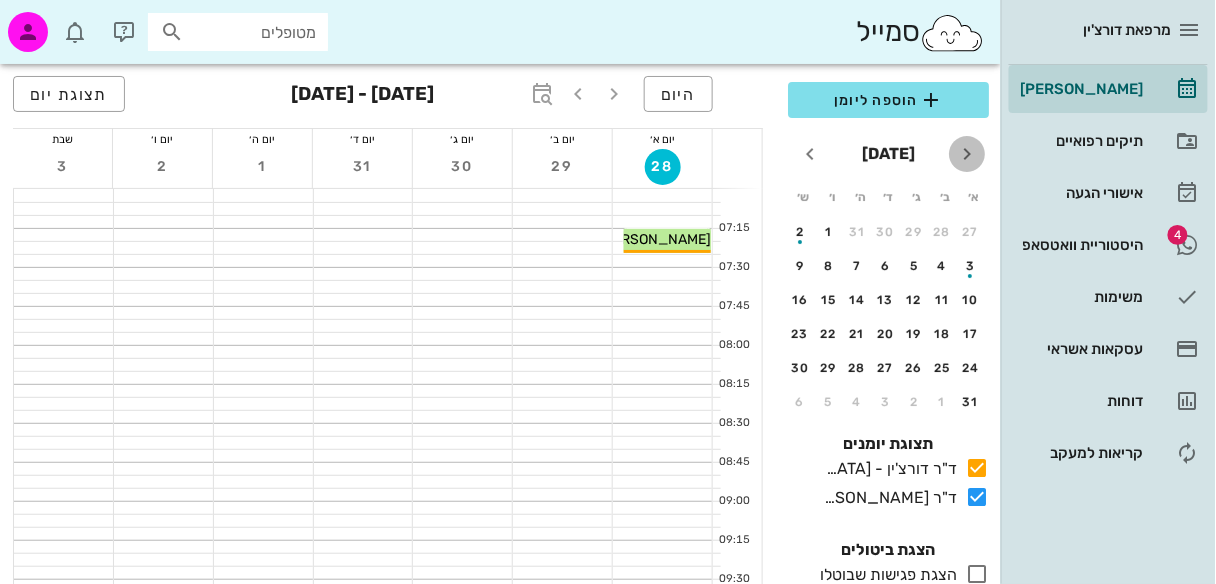 click at bounding box center [967, 154] 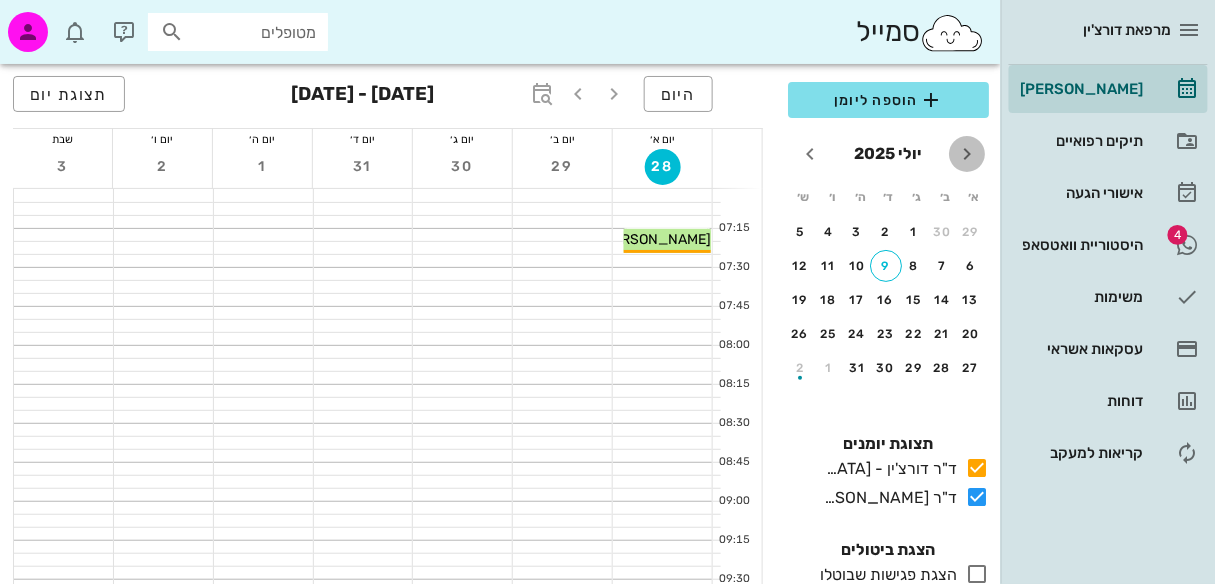 click at bounding box center (967, 154) 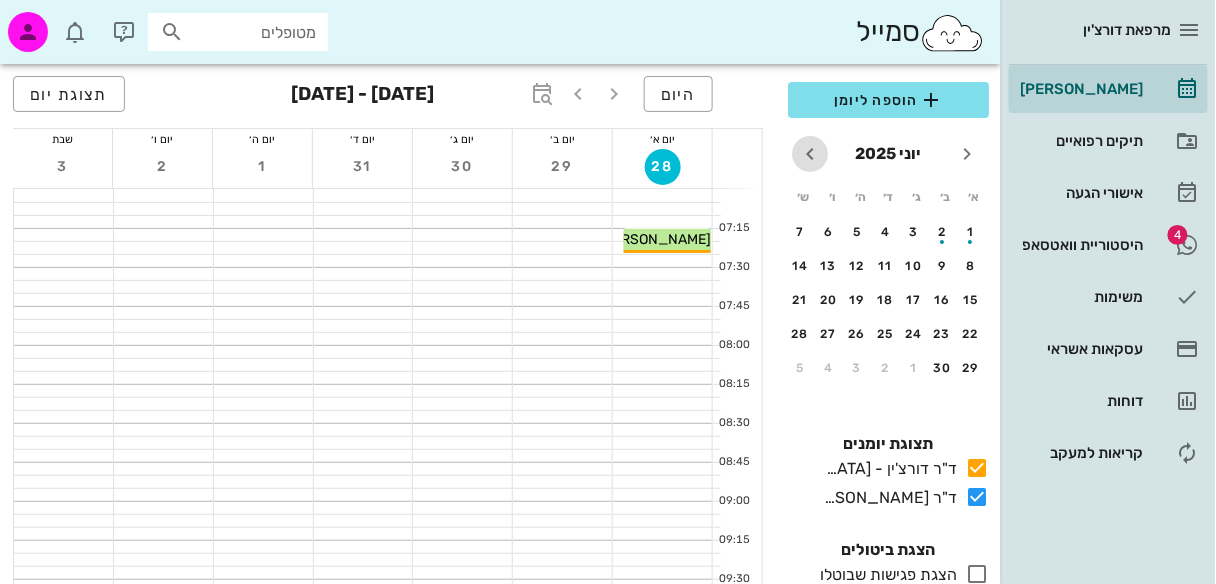 click at bounding box center (810, 154) 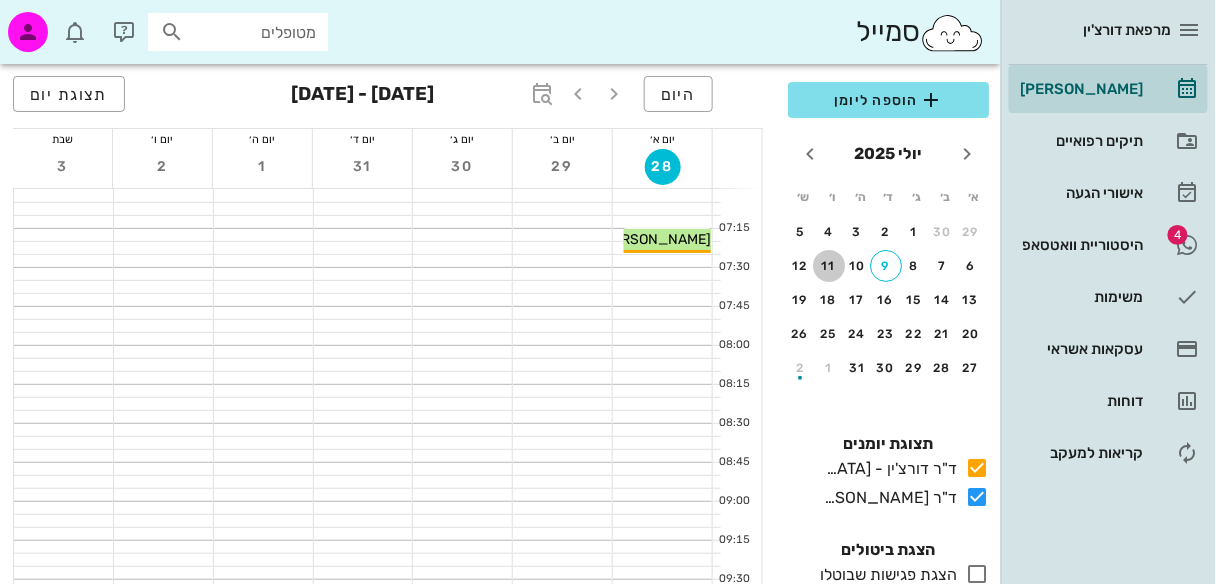 click on "11" at bounding box center [829, 266] 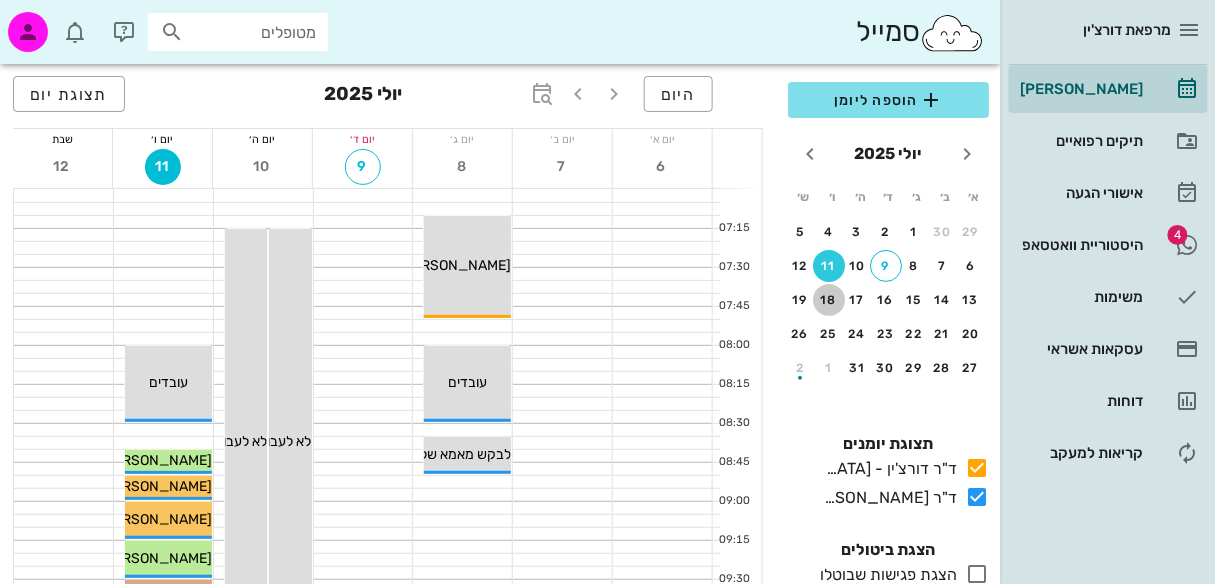 drag, startPoint x: 835, startPoint y: 299, endPoint x: 1226, endPoint y: 147, distance: 419.50568 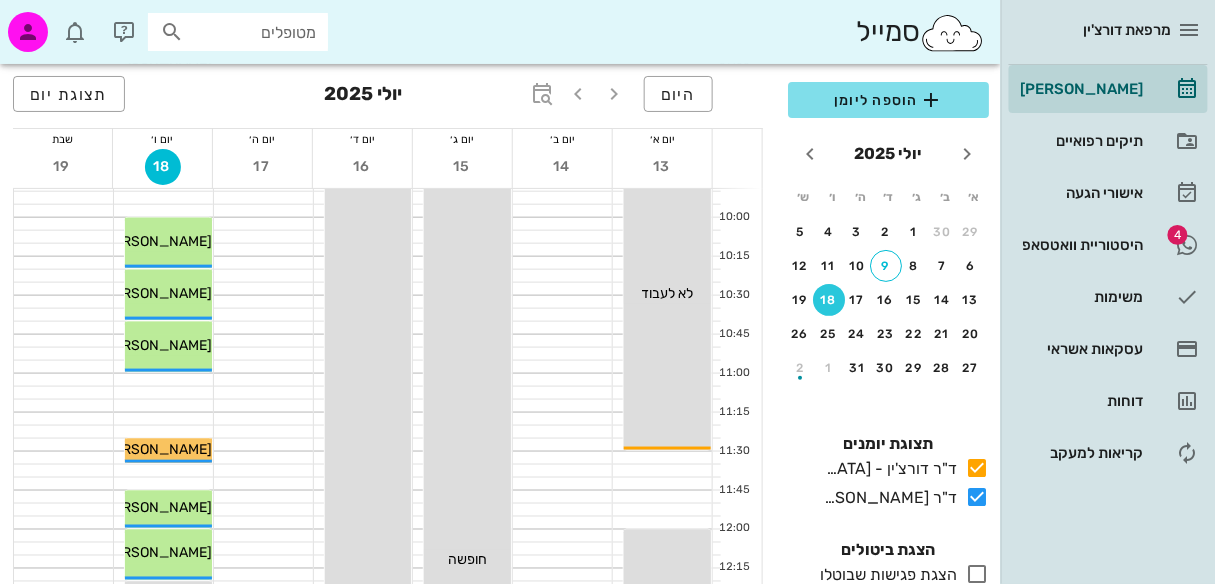scroll, scrollTop: 448, scrollLeft: 0, axis: vertical 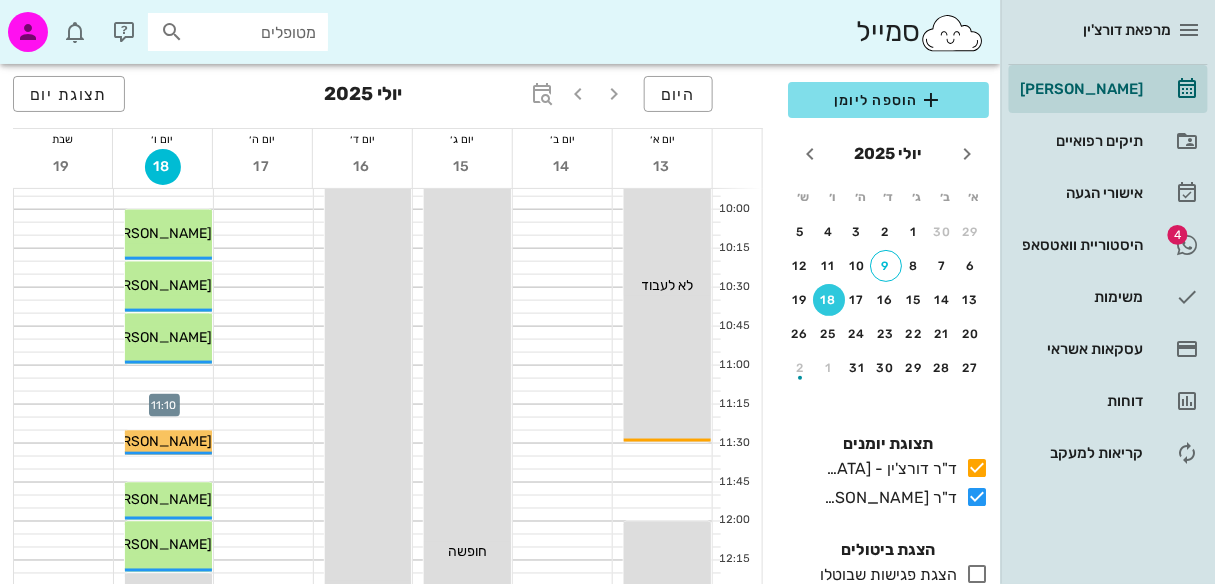 click at bounding box center (163, 398) 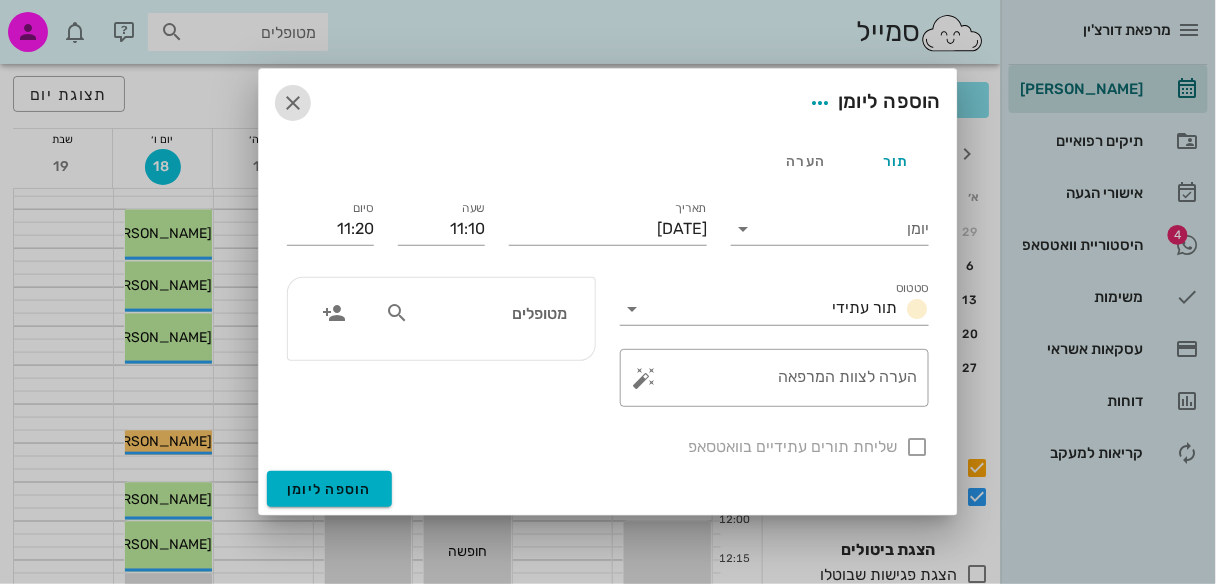 drag, startPoint x: 285, startPoint y: 101, endPoint x: 312, endPoint y: 110, distance: 28.460499 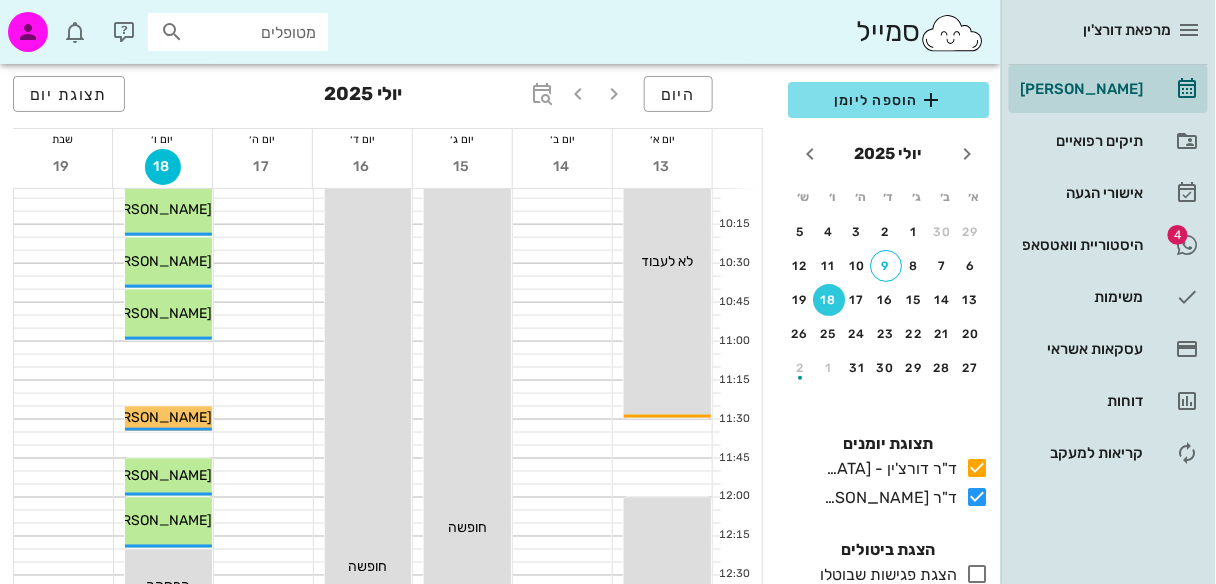 scroll, scrollTop: 461, scrollLeft: 0, axis: vertical 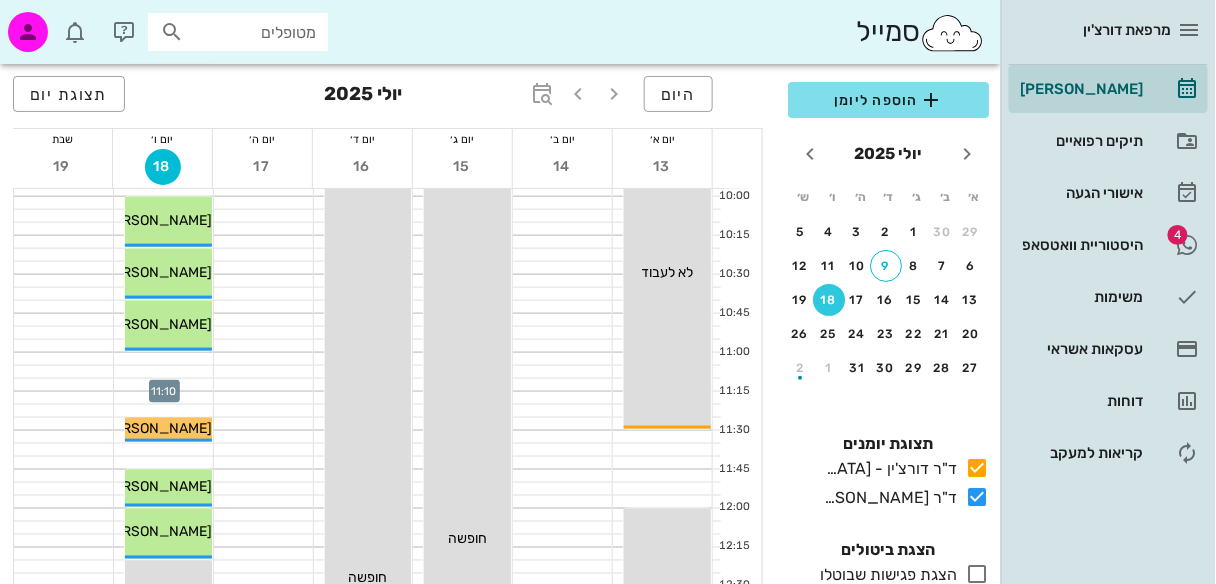 click at bounding box center [163, 385] 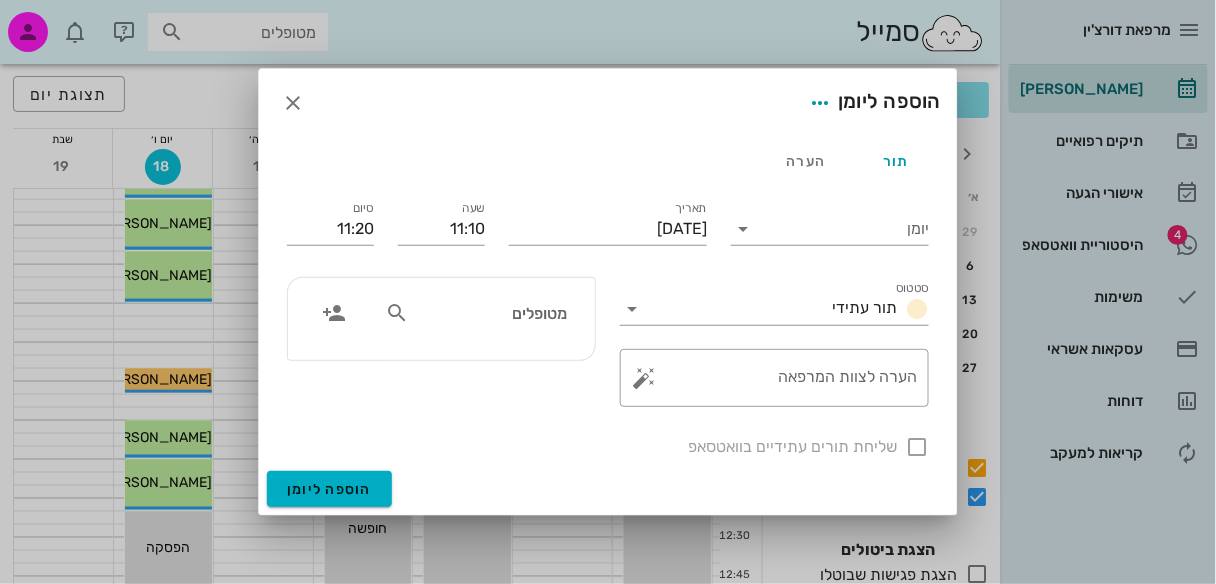 scroll, scrollTop: 518, scrollLeft: 0, axis: vertical 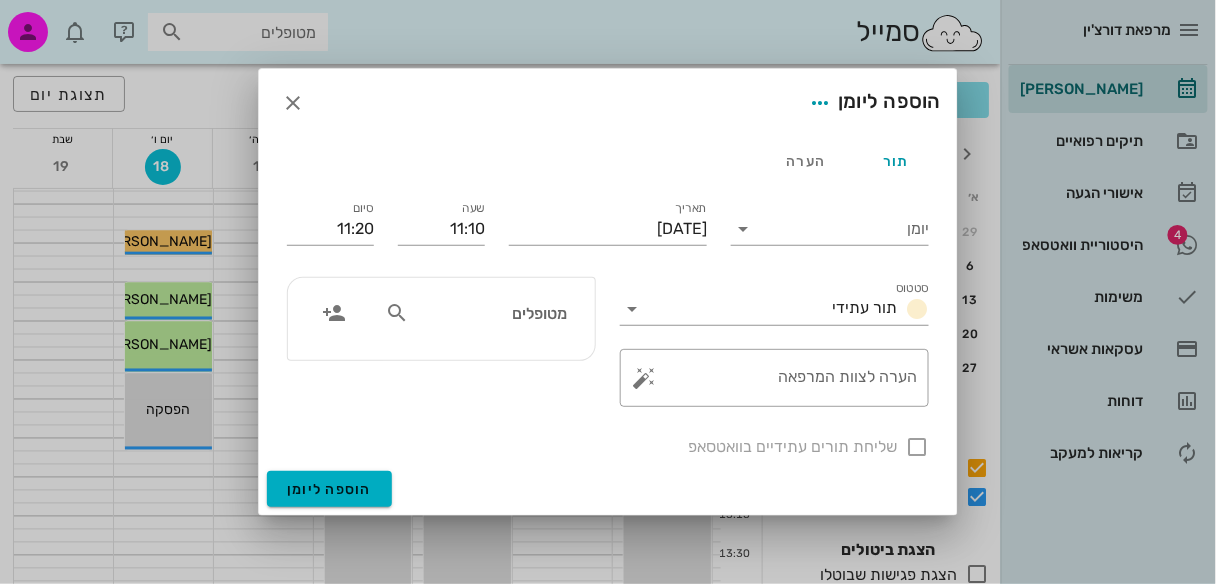 click at bounding box center [608, 292] 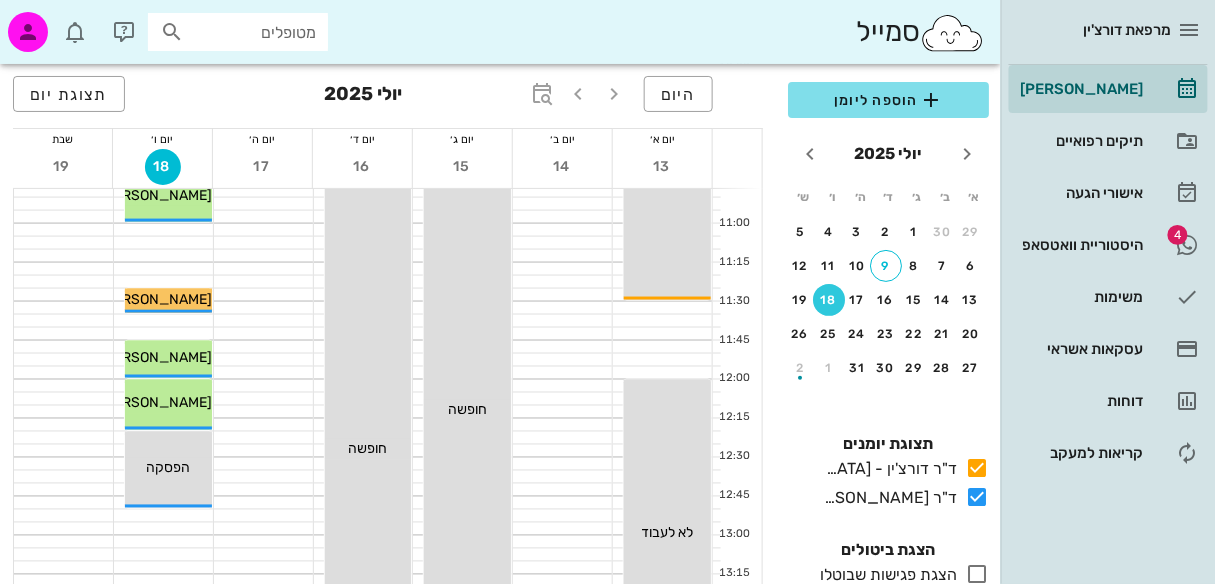 scroll, scrollTop: 588, scrollLeft: 0, axis: vertical 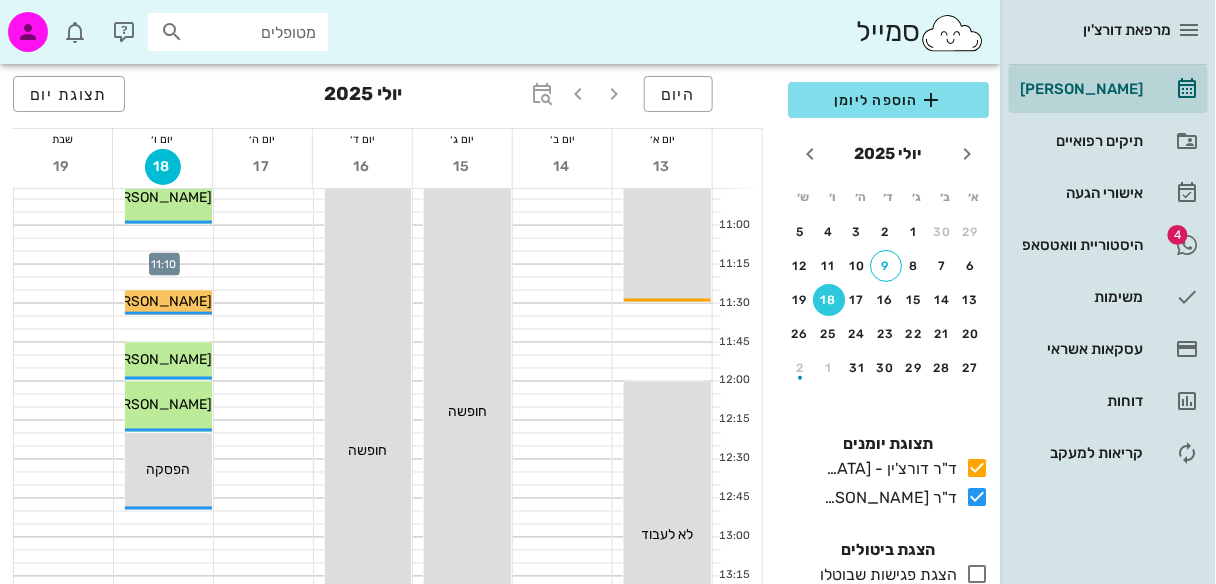 click at bounding box center [163, 258] 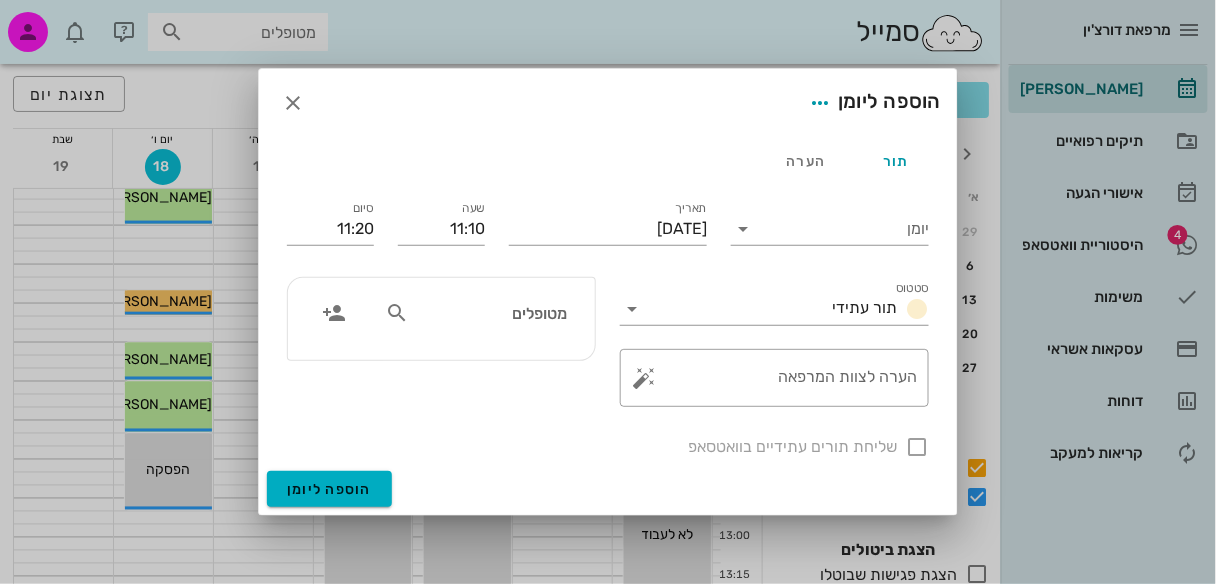 click at bounding box center (397, 313) 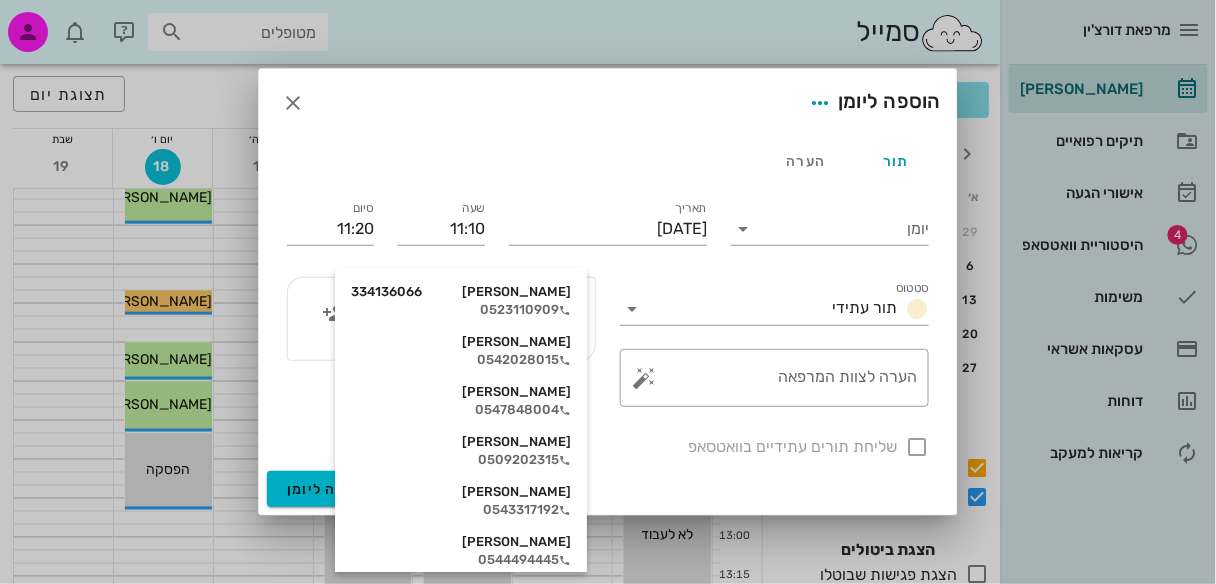 type on "[PERSON_NAME]" 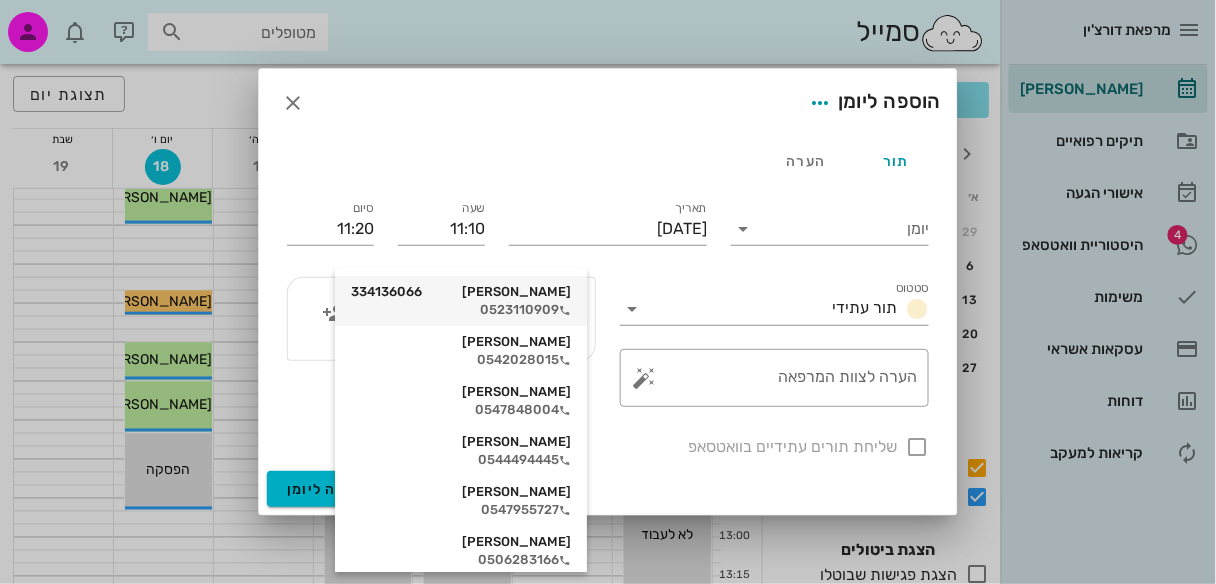 click on "0523110909" at bounding box center [461, 310] 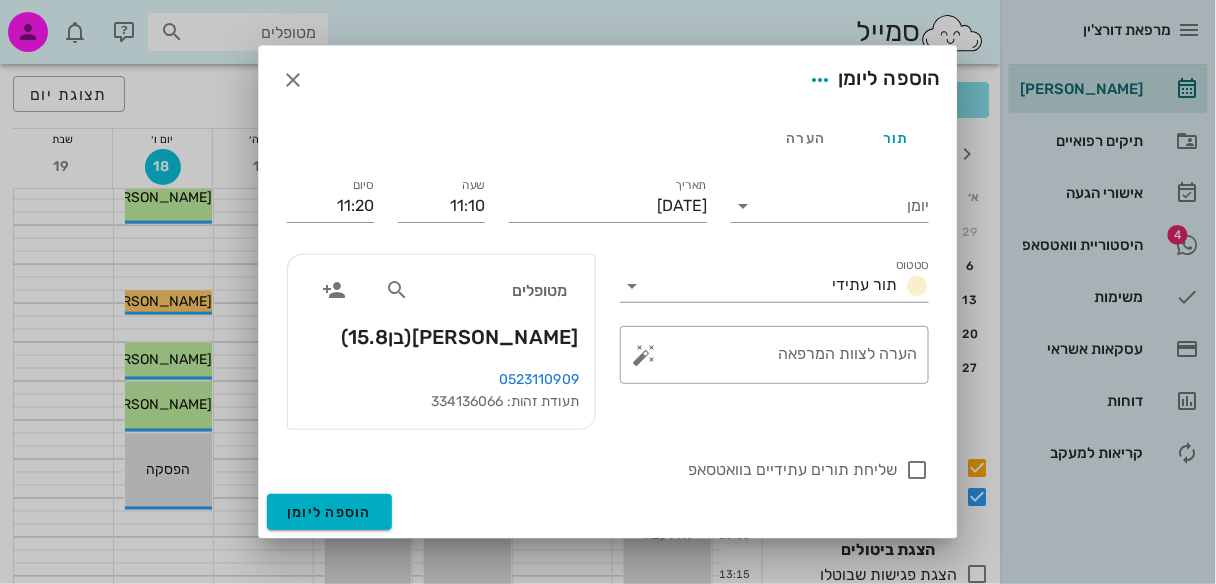 click on "מטופלים" at bounding box center [476, 290] 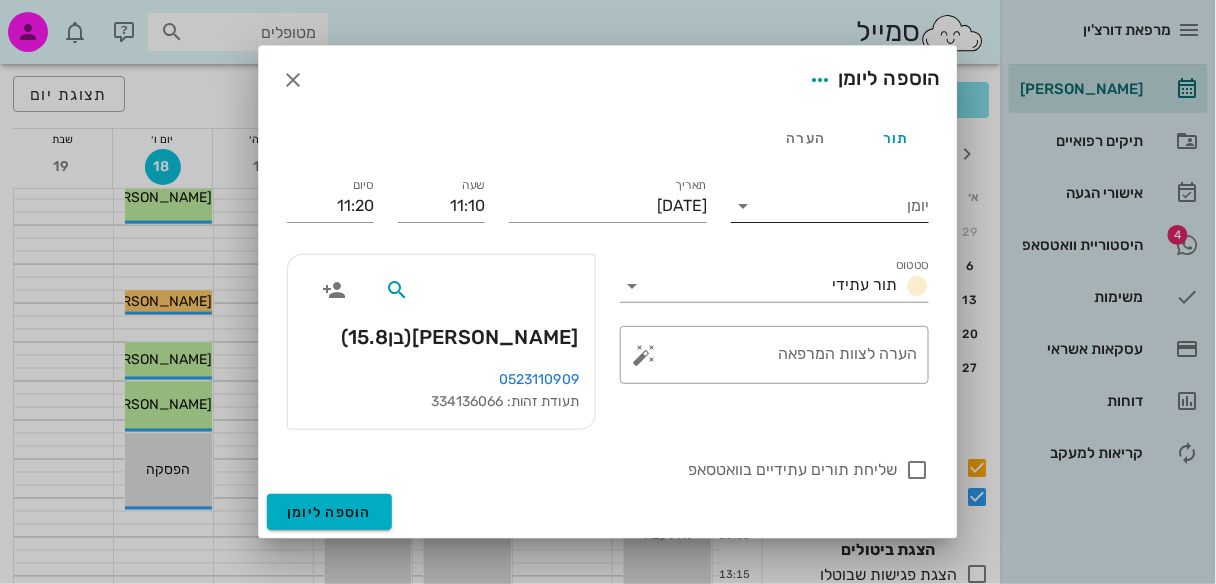 click at bounding box center (743, 206) 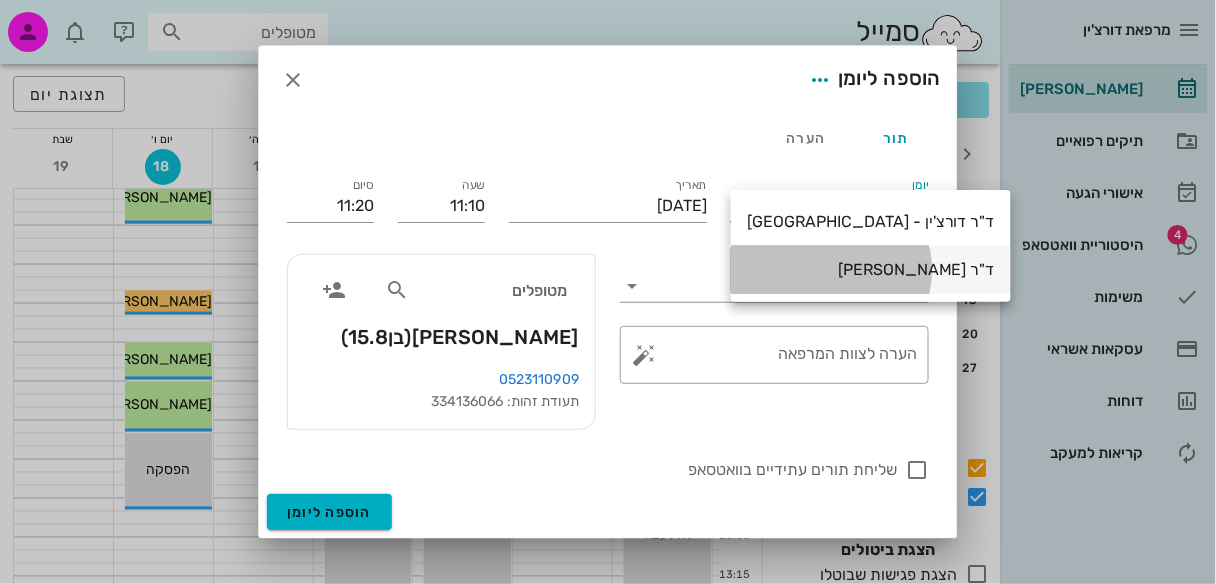 drag, startPoint x: 794, startPoint y: 271, endPoint x: 792, endPoint y: 304, distance: 33.06055 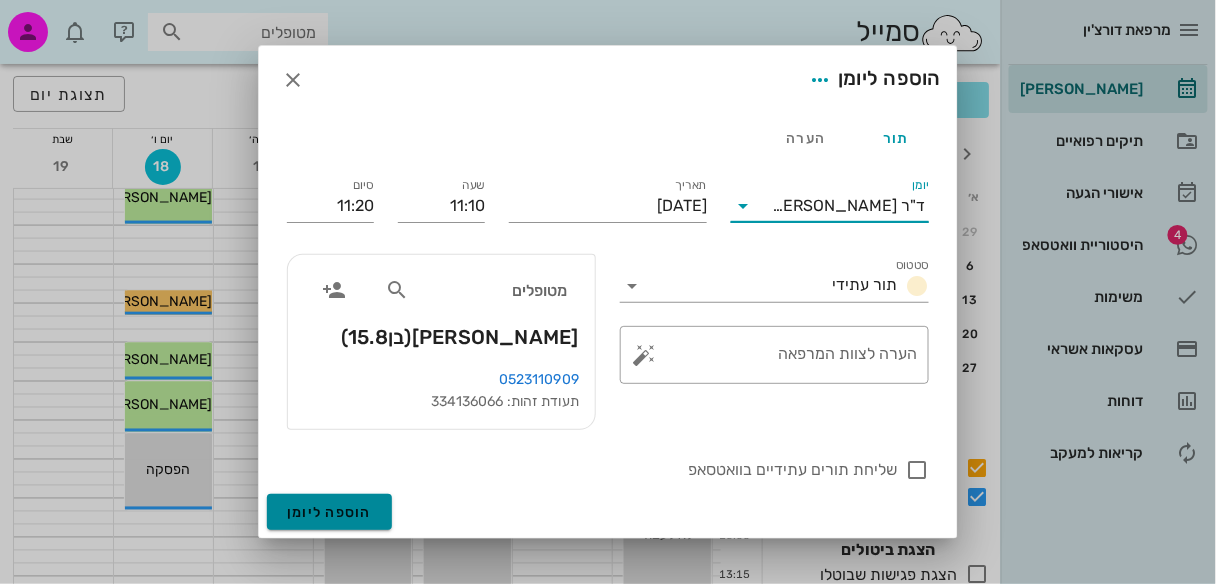 click on "הוספה ליומן" at bounding box center (329, 512) 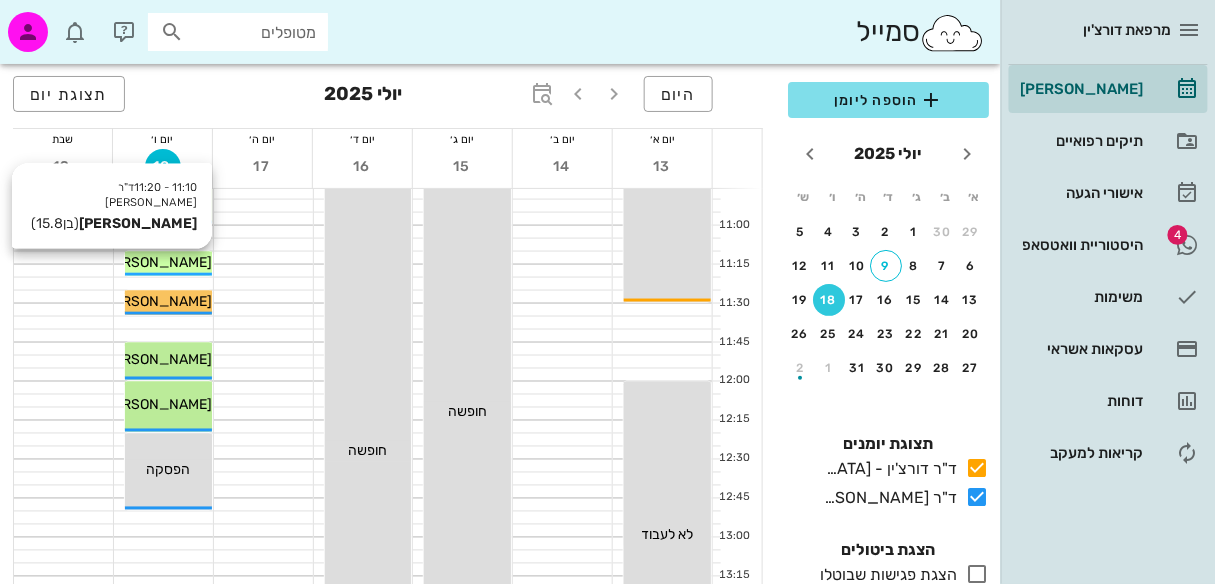 click on "[PERSON_NAME]" at bounding box center (168, 262) 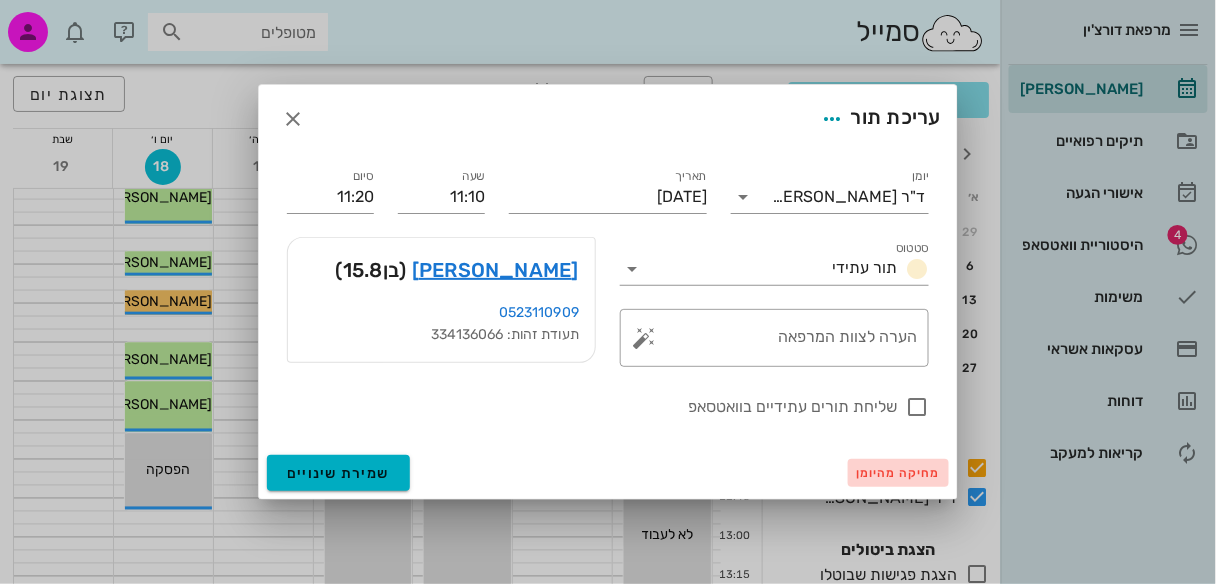 click on "מחיקה מהיומן" at bounding box center [898, 473] 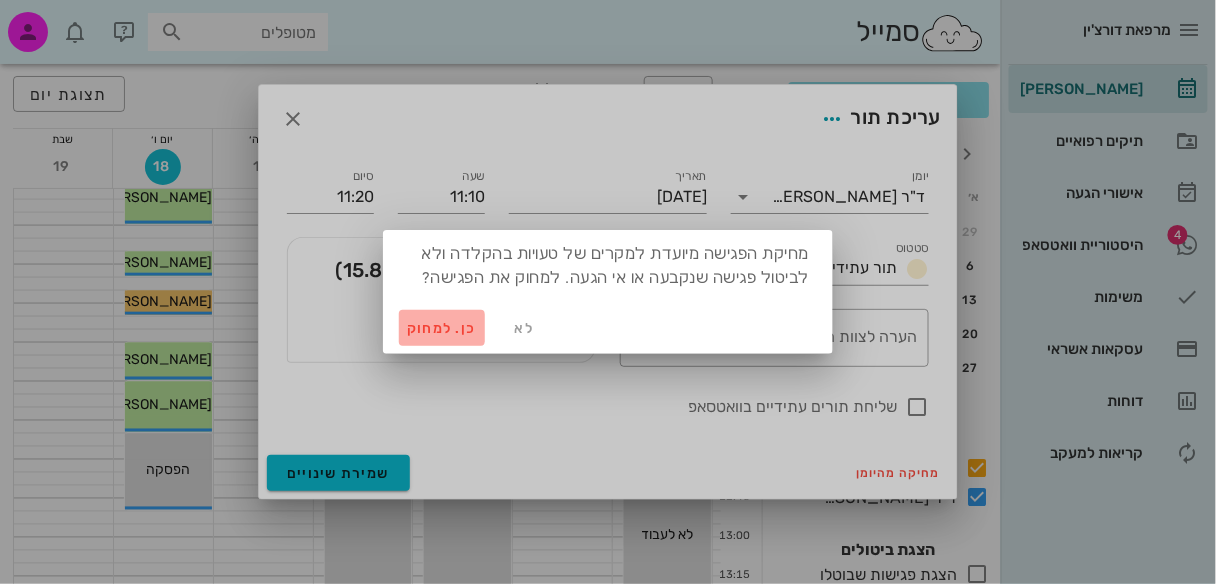 drag, startPoint x: 443, startPoint y: 322, endPoint x: 375, endPoint y: 350, distance: 73.53911 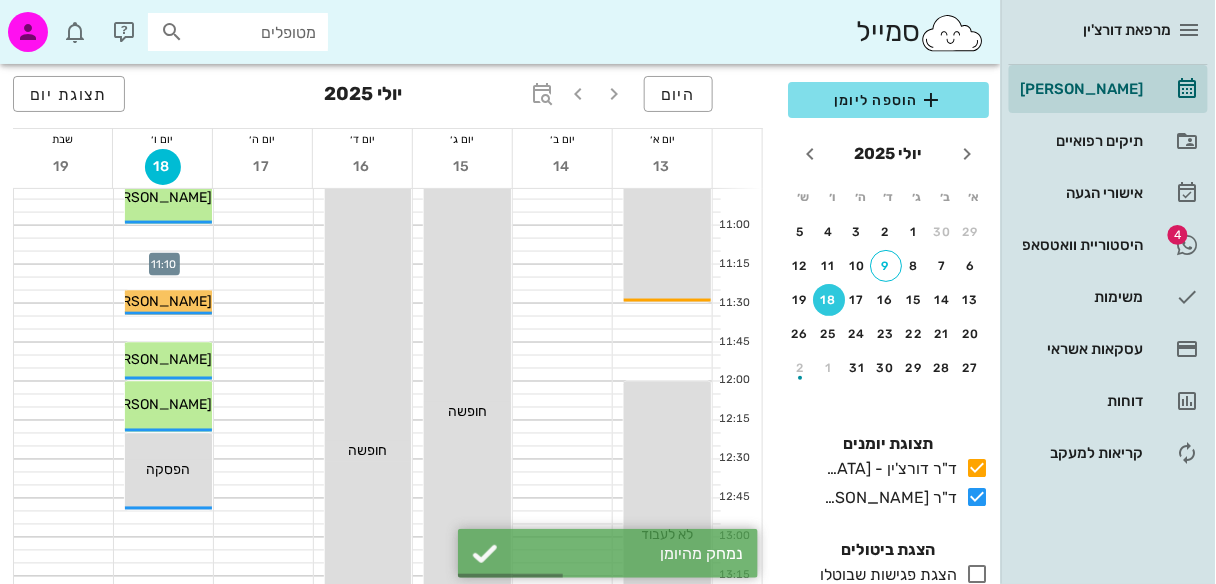 click at bounding box center (163, 258) 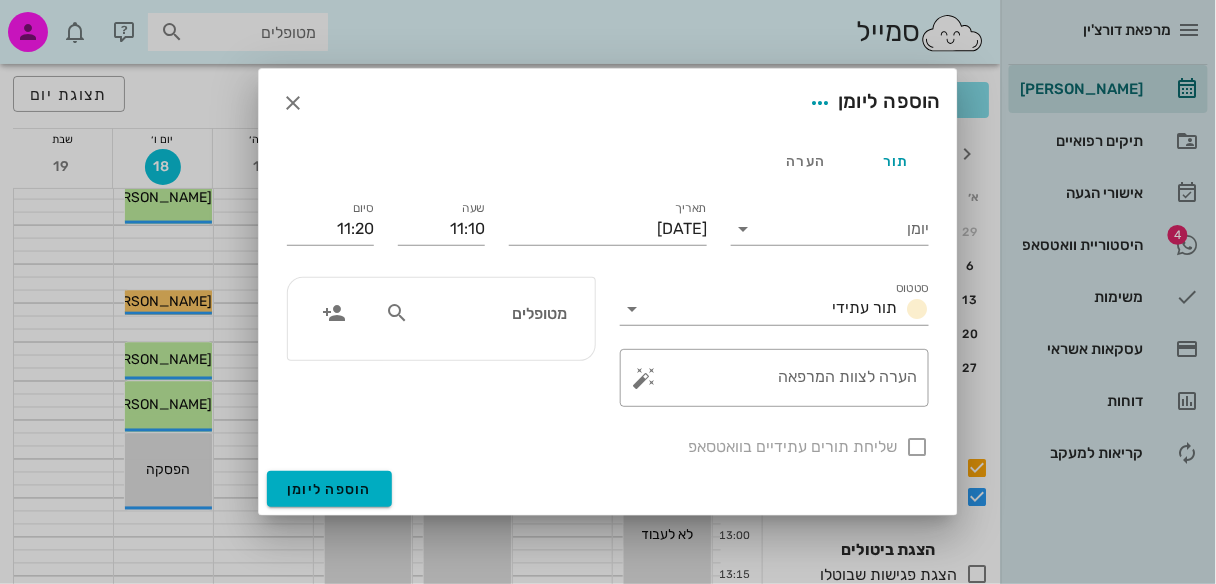 click at bounding box center (397, 313) 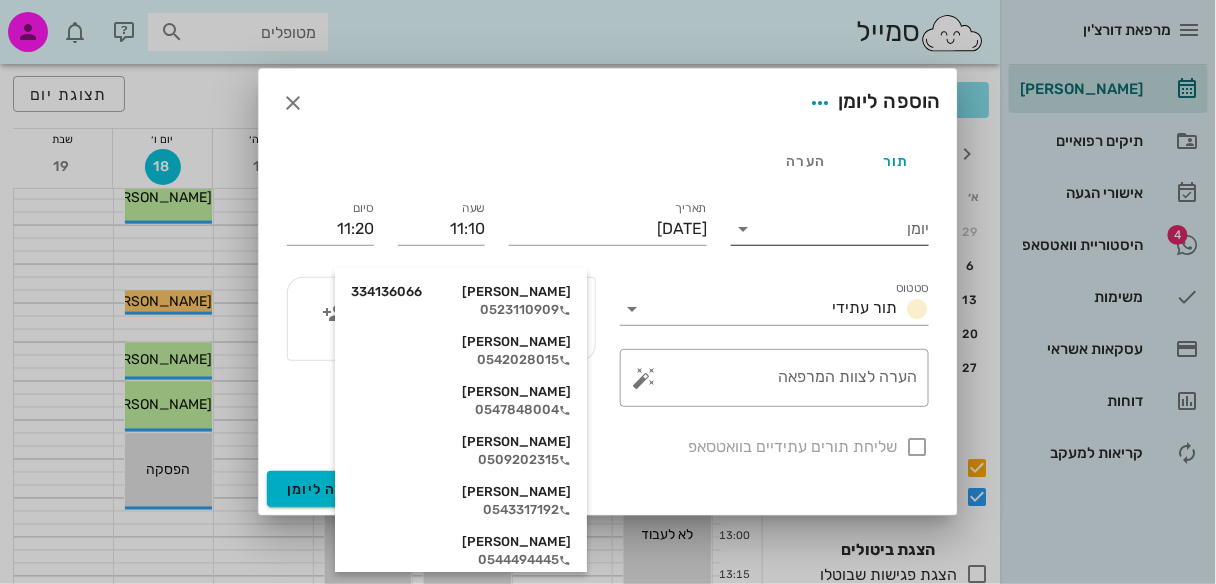type on "לו" 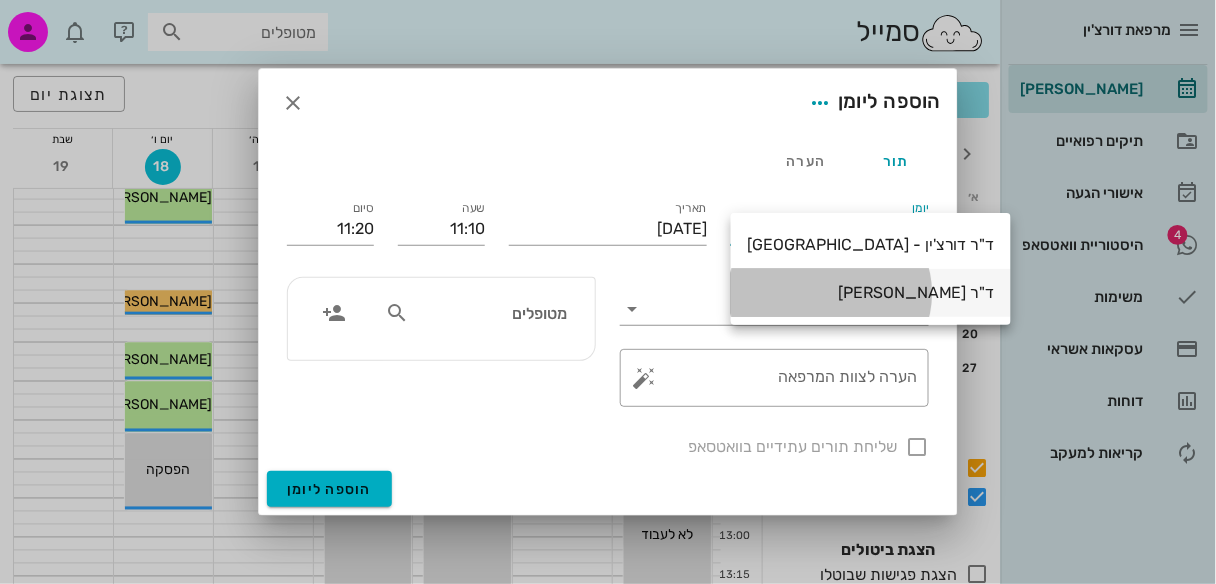 click on "ד"ר [PERSON_NAME]" at bounding box center (871, 292) 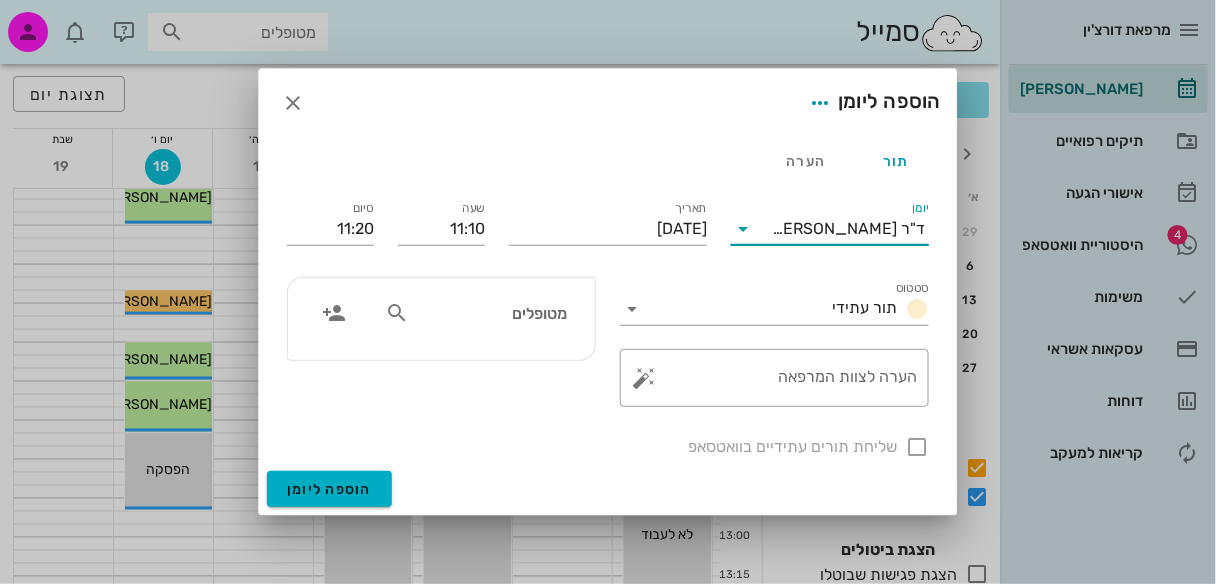 click at bounding box center [397, 313] 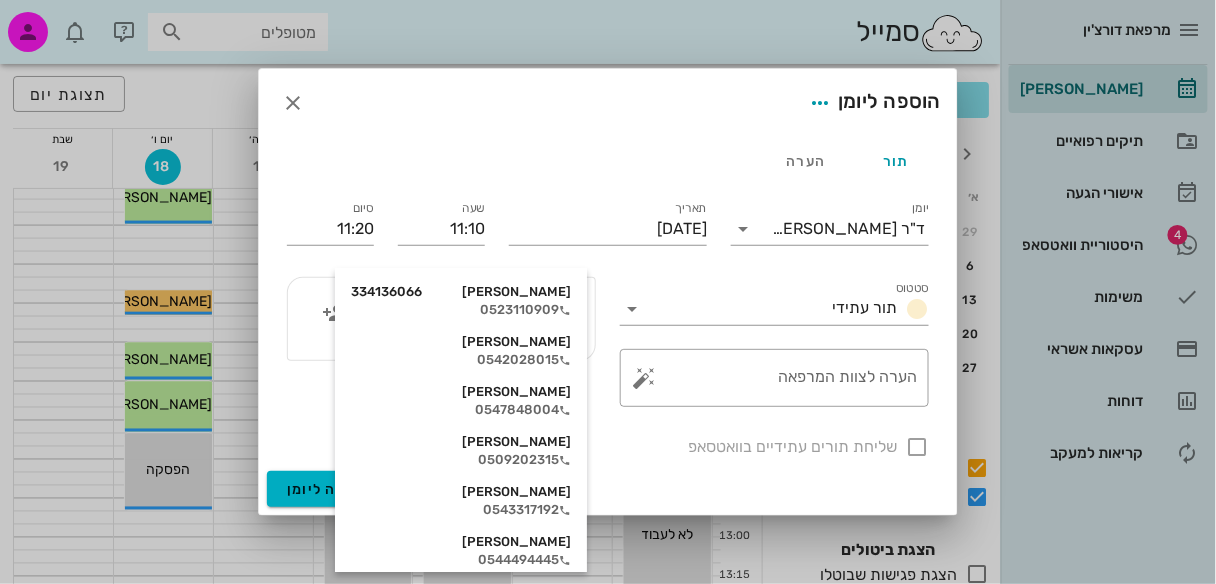 type on "[PERSON_NAME]" 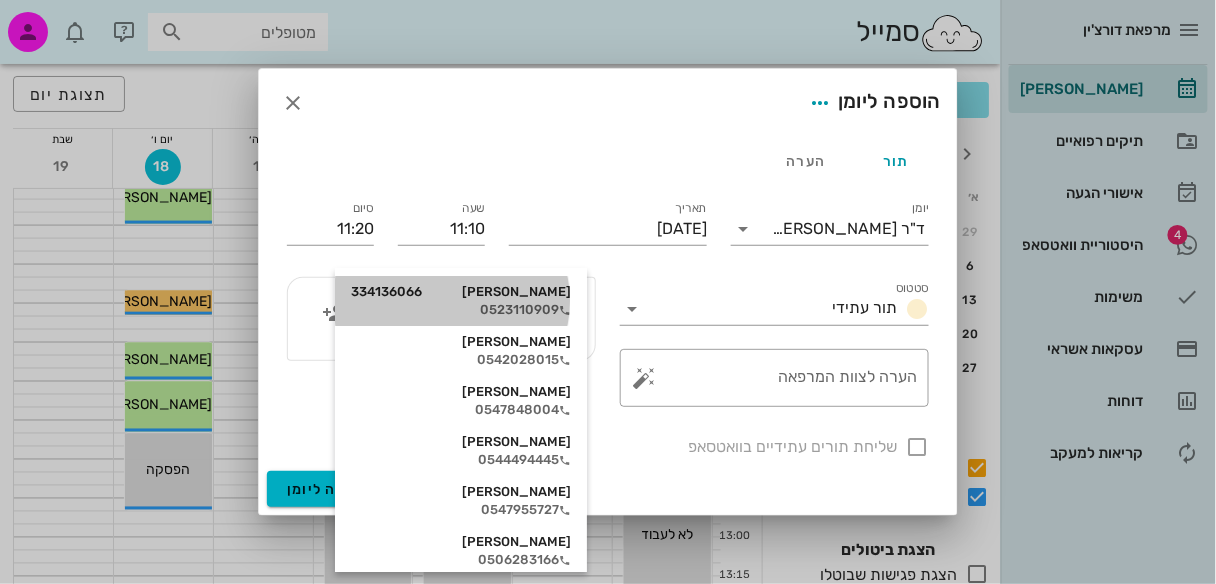drag, startPoint x: 536, startPoint y: 306, endPoint x: 404, endPoint y: 263, distance: 138.82722 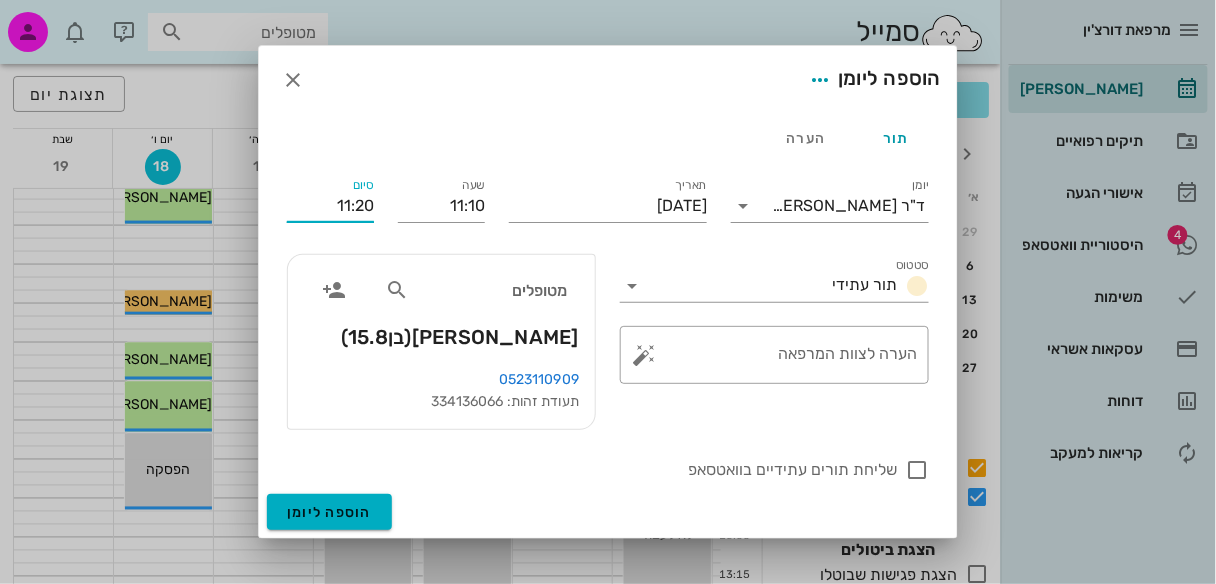 click on "11:20" at bounding box center (330, 206) 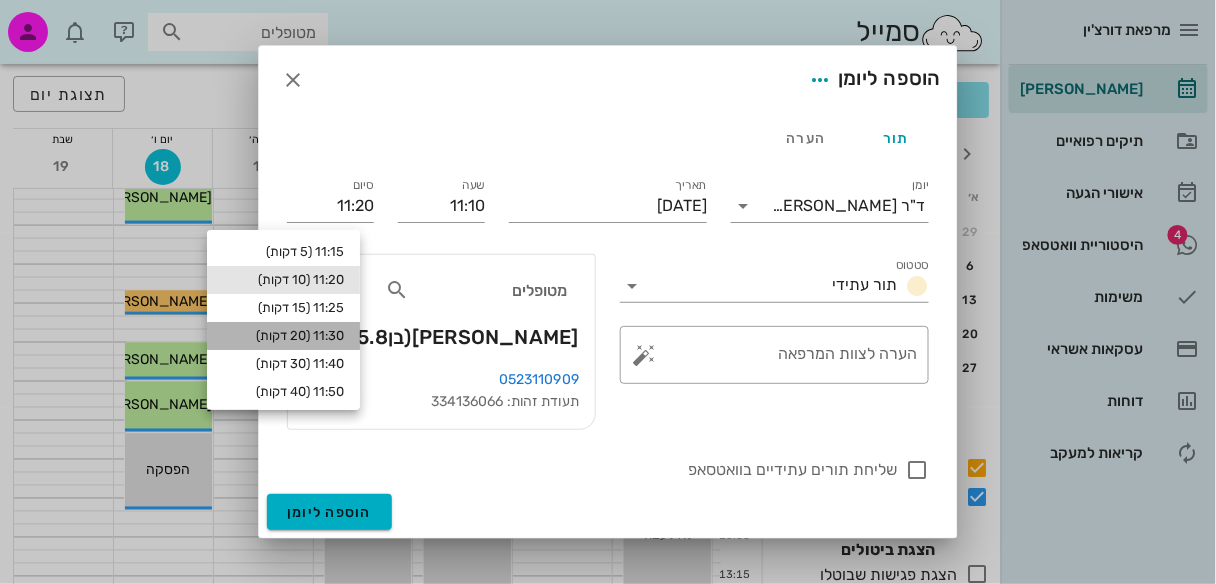 click on "11:30 (20 דקות)" at bounding box center [283, 336] 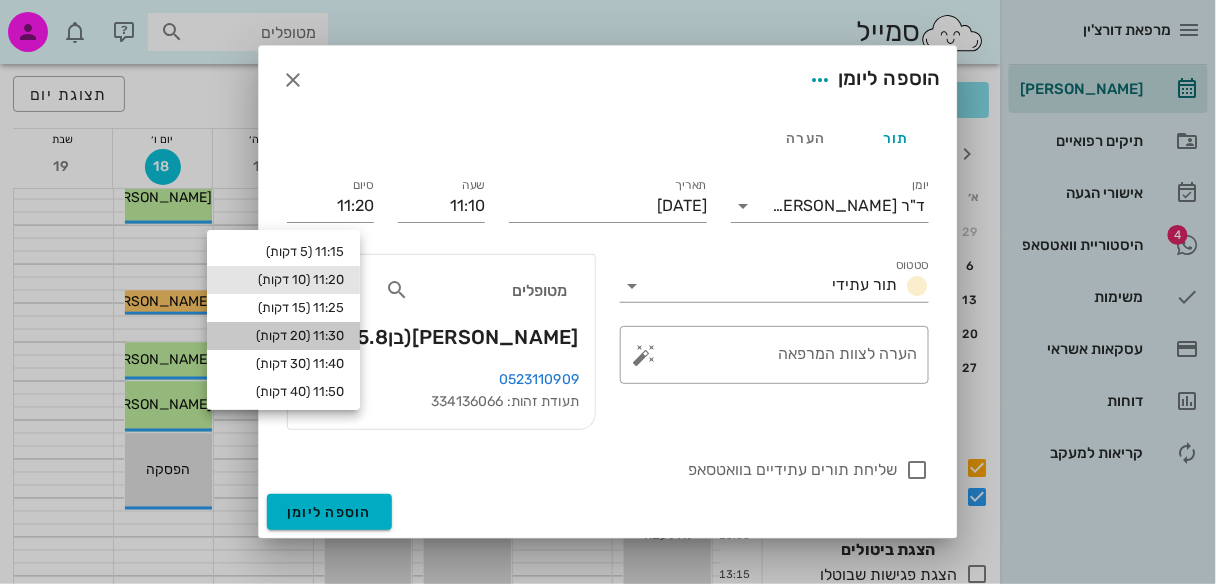 type on "11:30" 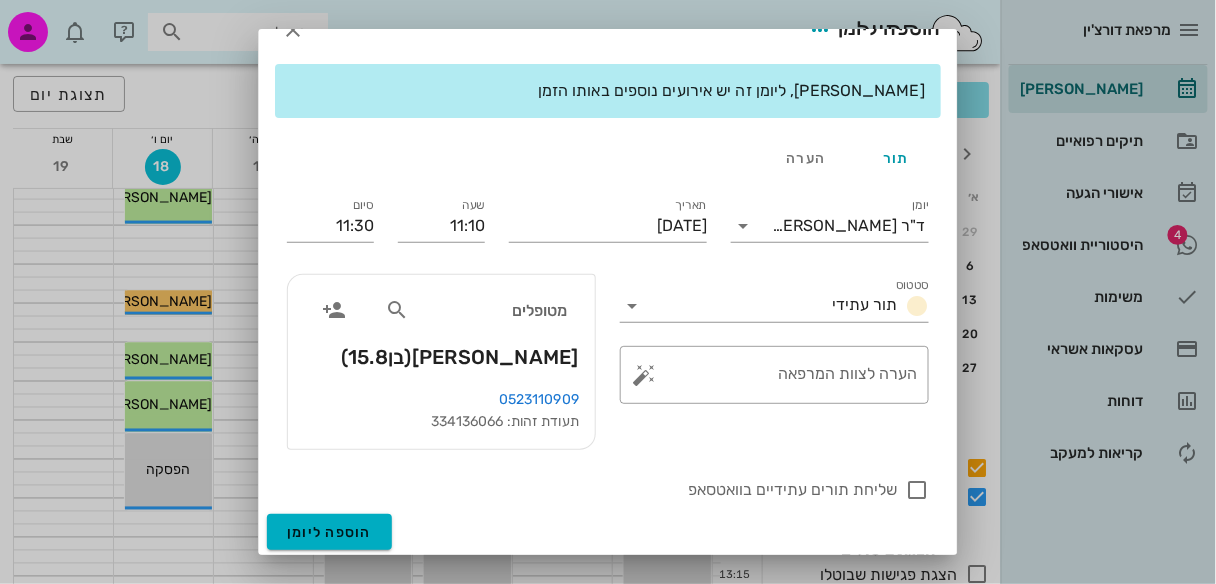 scroll, scrollTop: 37, scrollLeft: 0, axis: vertical 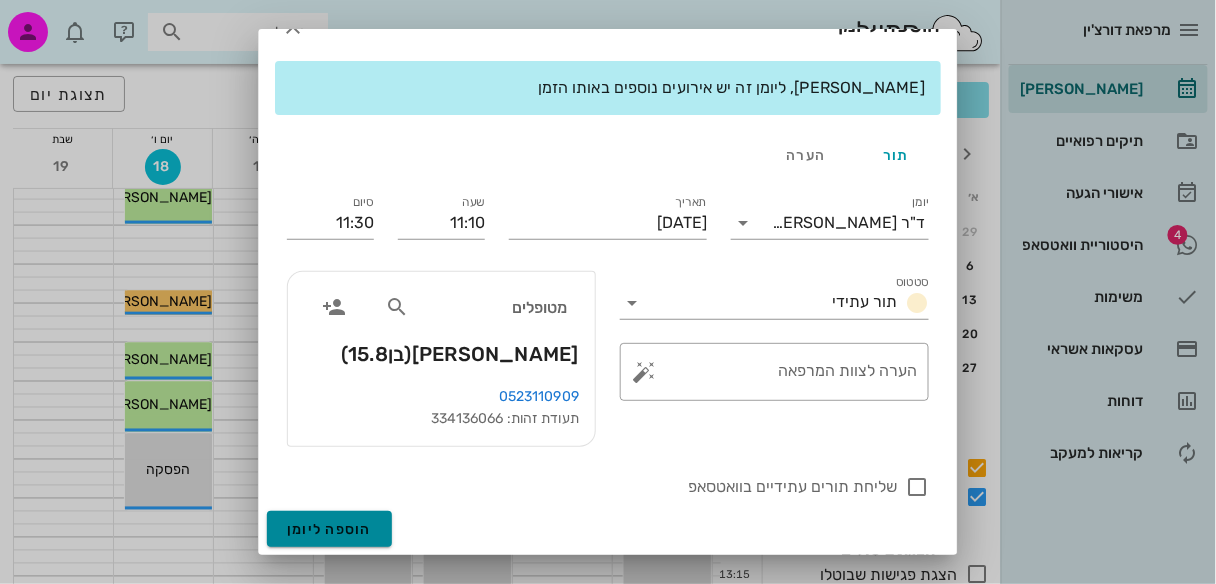 click on "הוספה ליומן" at bounding box center (329, 529) 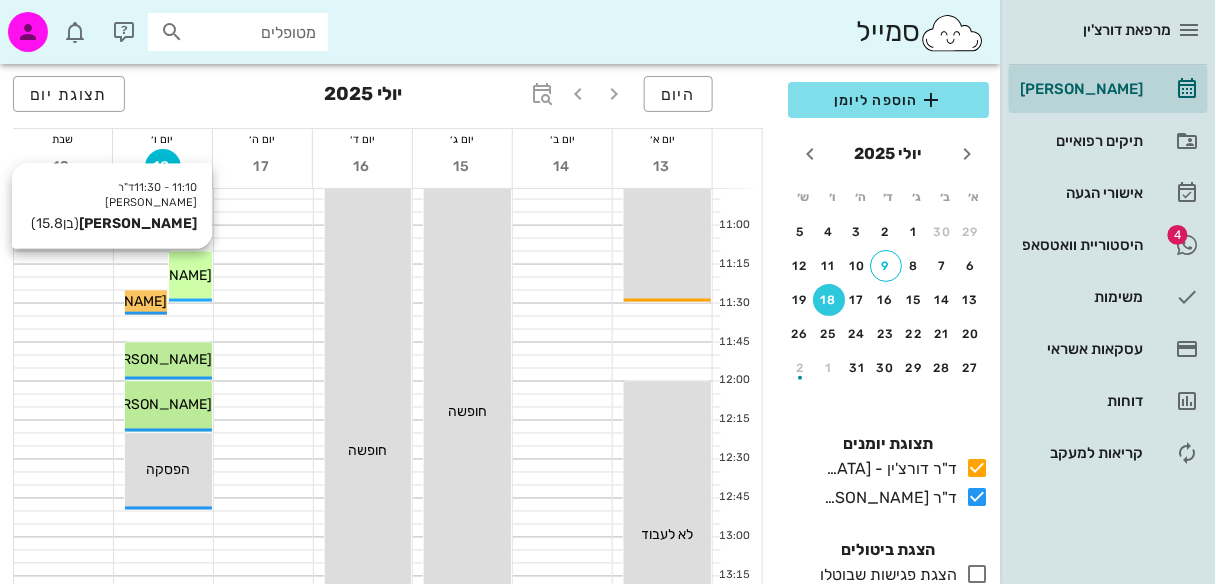 click on "11:10
- 11:30
ד"ר [PERSON_NAME]
(בן
15.8 )
[PERSON_NAME]" at bounding box center (190, 277) 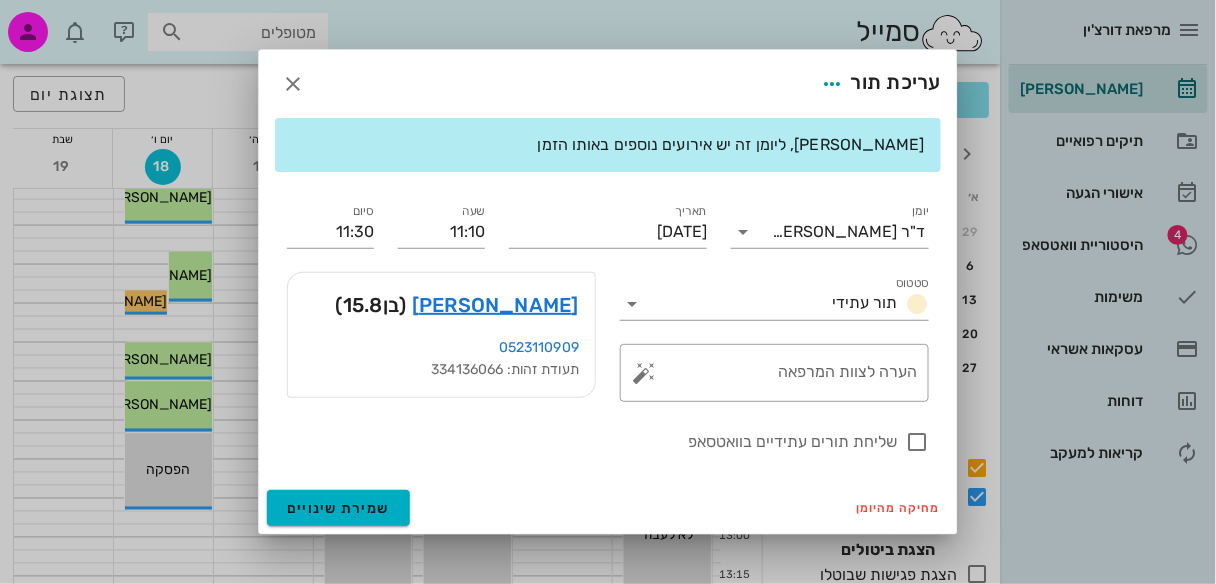 click at bounding box center (608, 292) 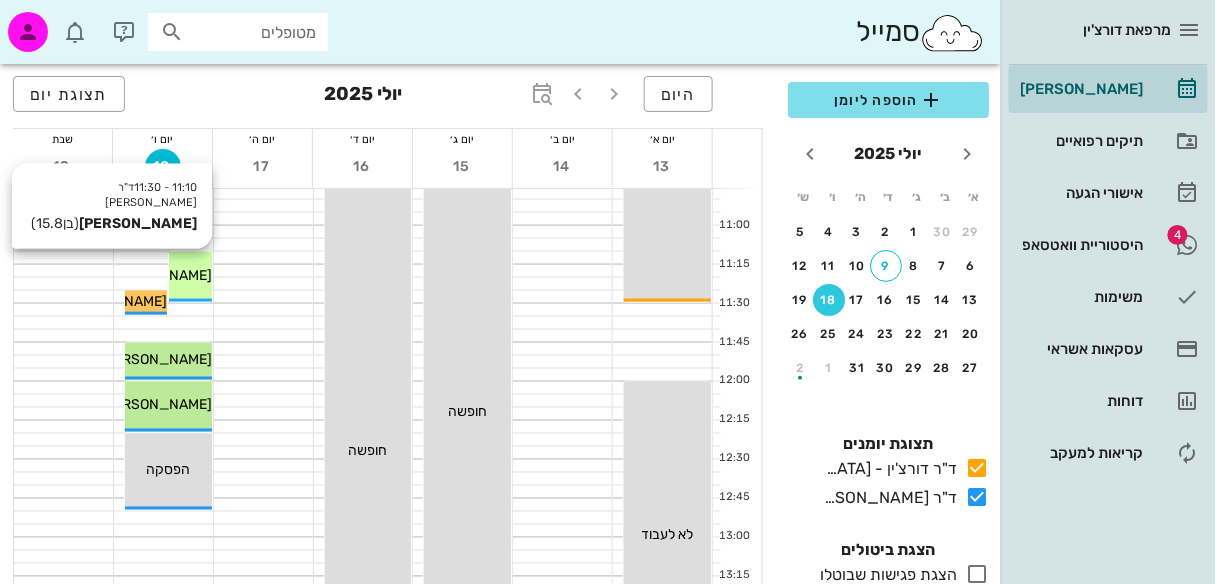 click on "[PERSON_NAME]" at bounding box center [156, 275] 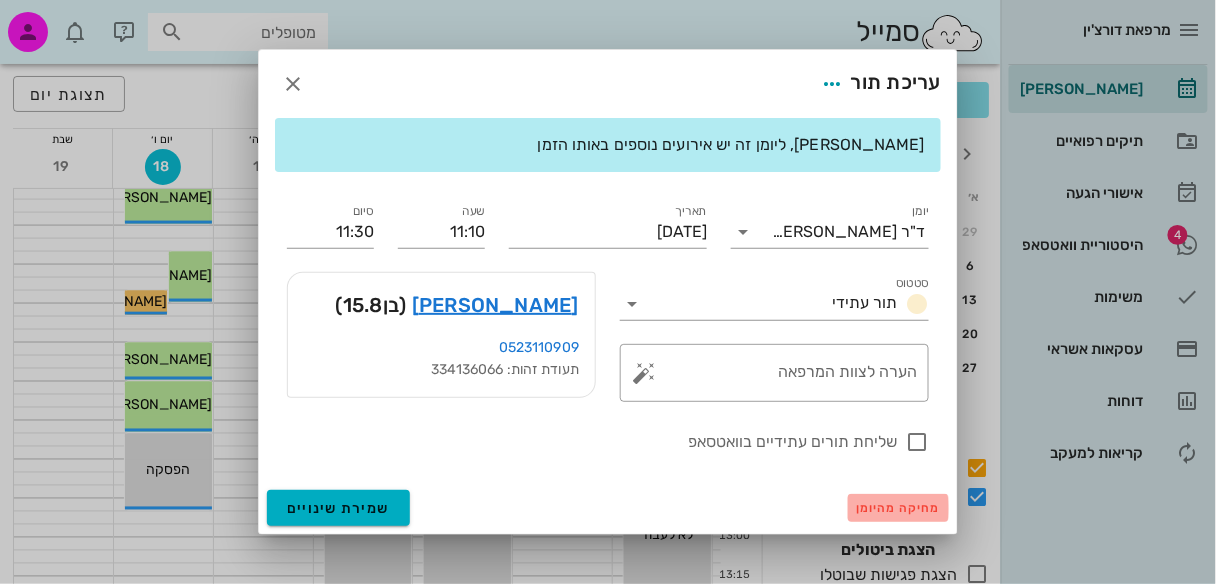 click on "מחיקה מהיומן" at bounding box center (898, 508) 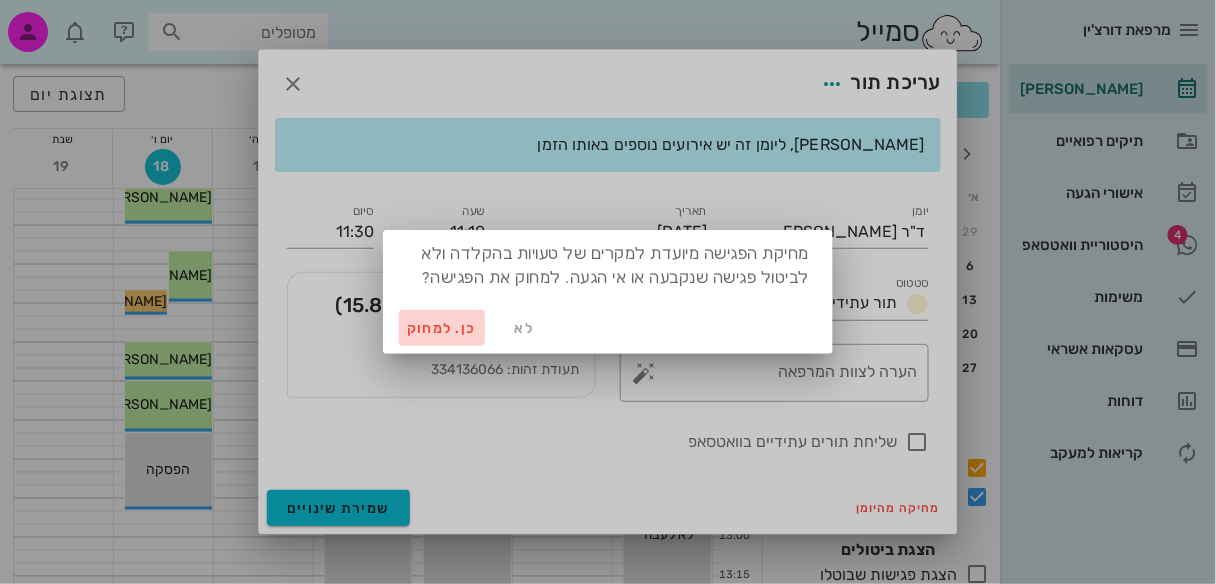 click on "כן. למחוק" at bounding box center [442, 328] 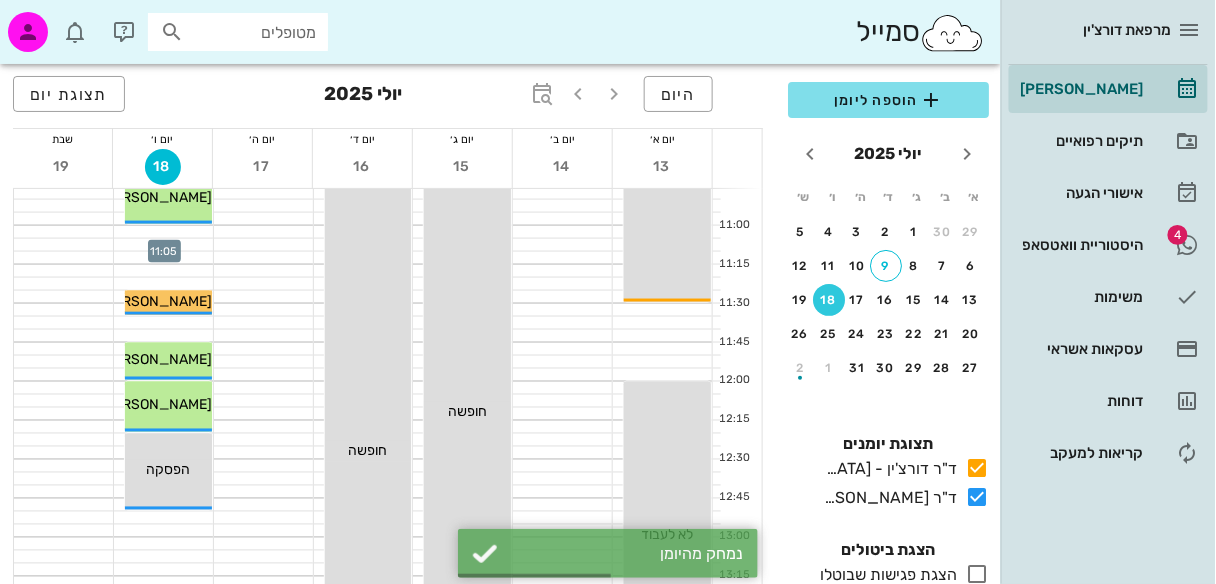 click at bounding box center (163, 245) 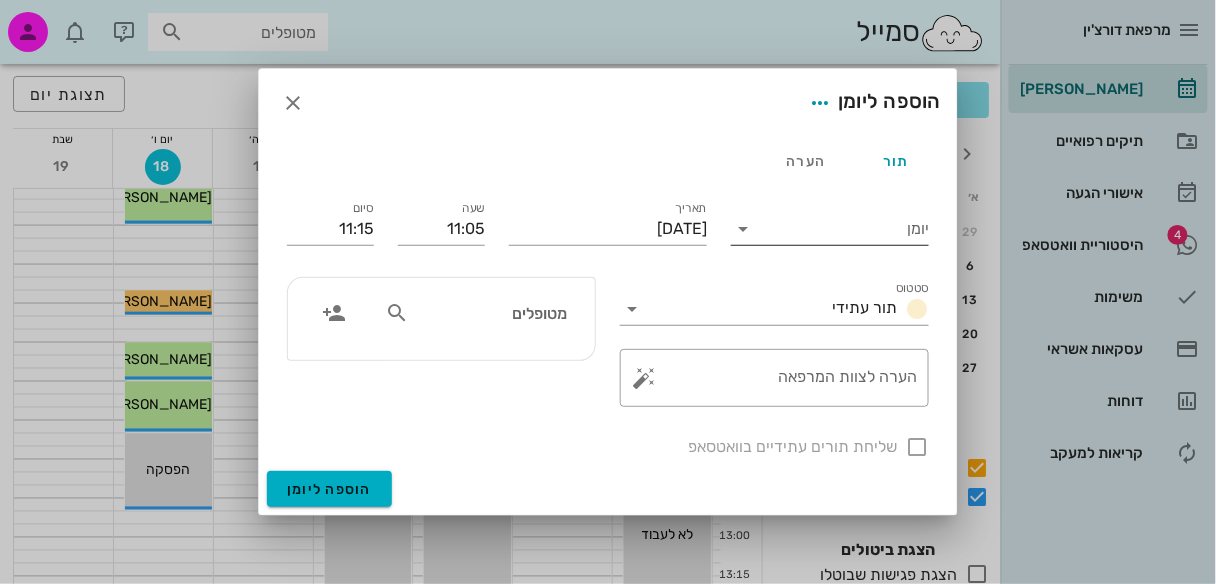 drag, startPoint x: 744, startPoint y: 229, endPoint x: 743, endPoint y: 240, distance: 11.045361 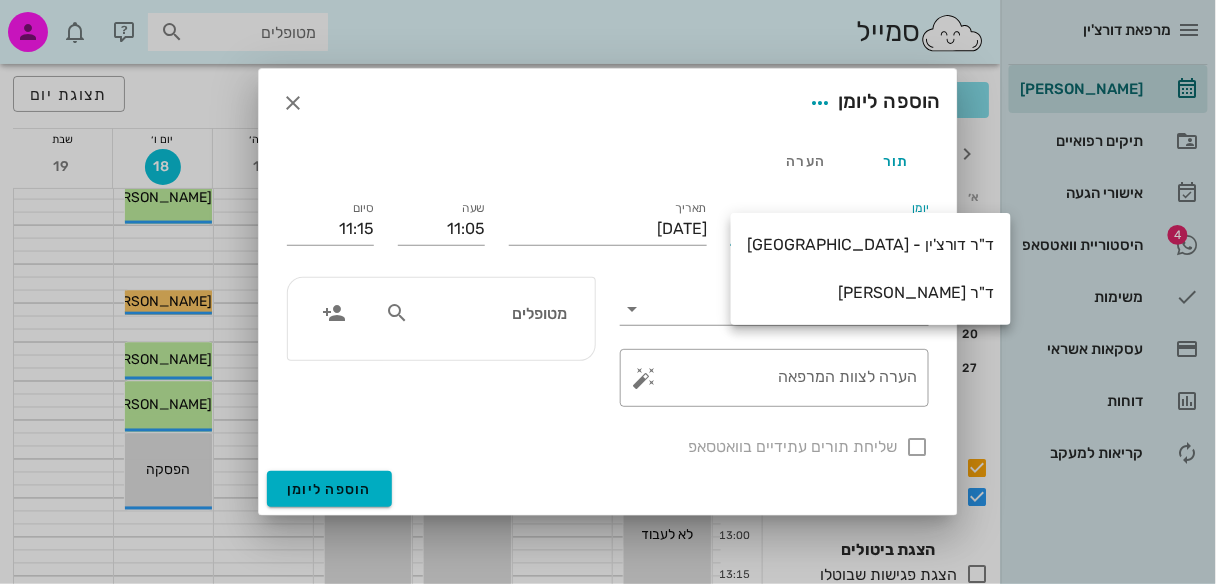 drag, startPoint x: 784, startPoint y: 296, endPoint x: 609, endPoint y: 289, distance: 175.13994 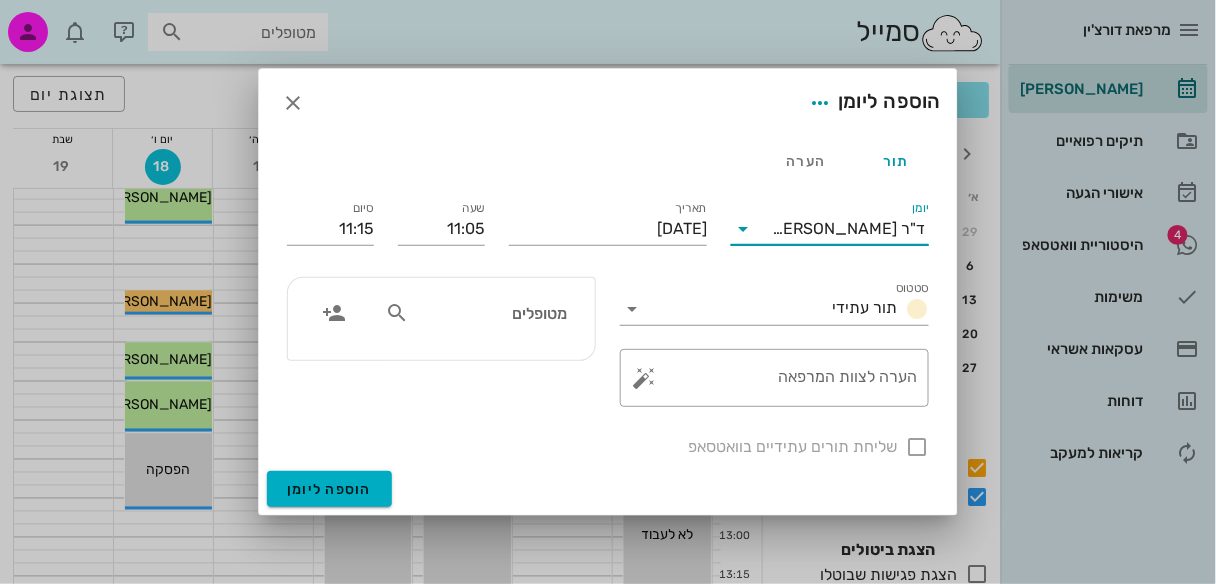 click on "מטופלים" at bounding box center (476, 313) 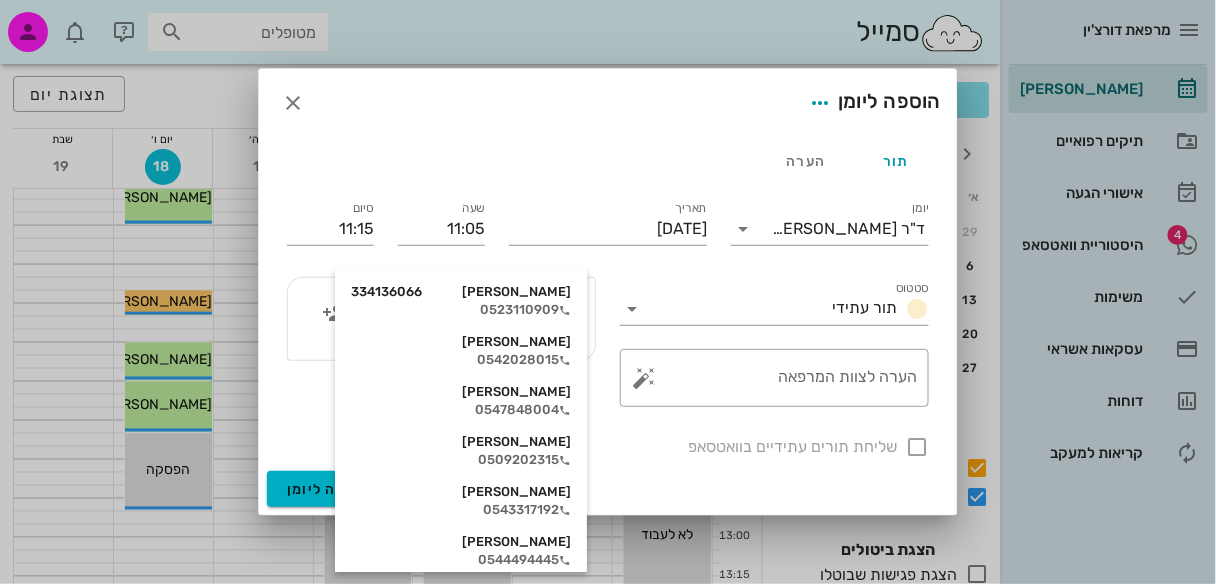 type on "[PERSON_NAME]" 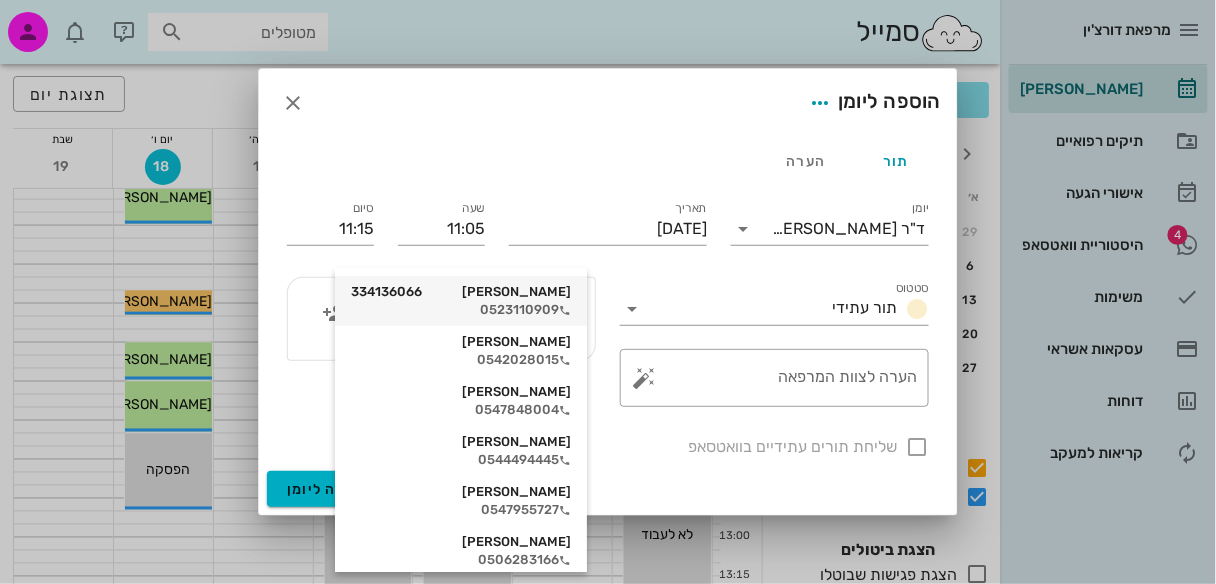 click on "[PERSON_NAME]  334136066
0523110909" at bounding box center (461, 301) 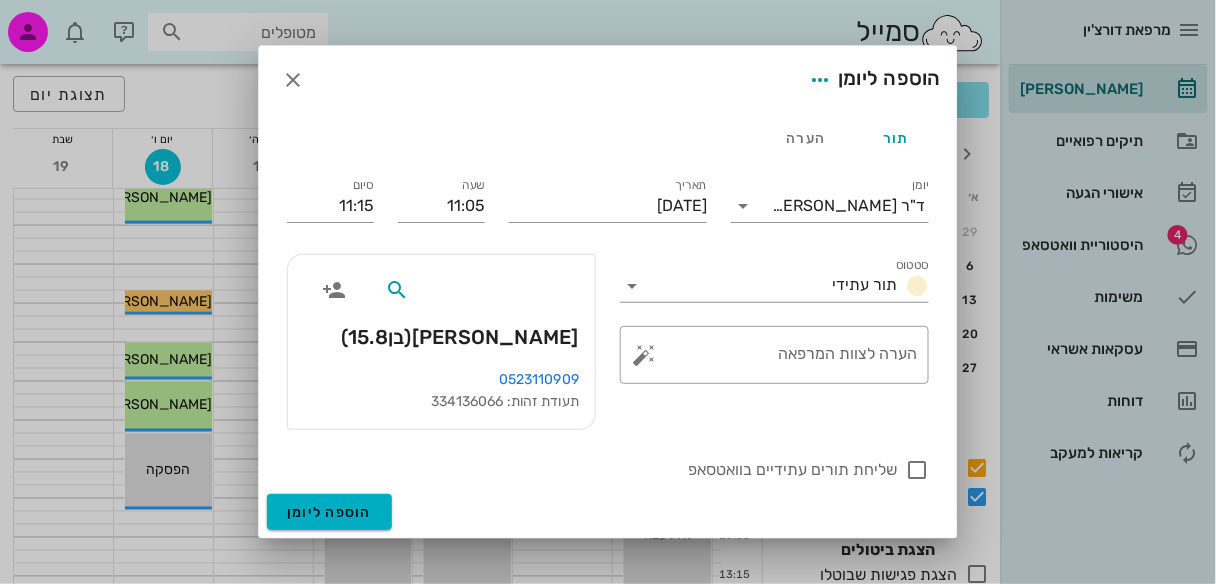 click at bounding box center (490, 290) 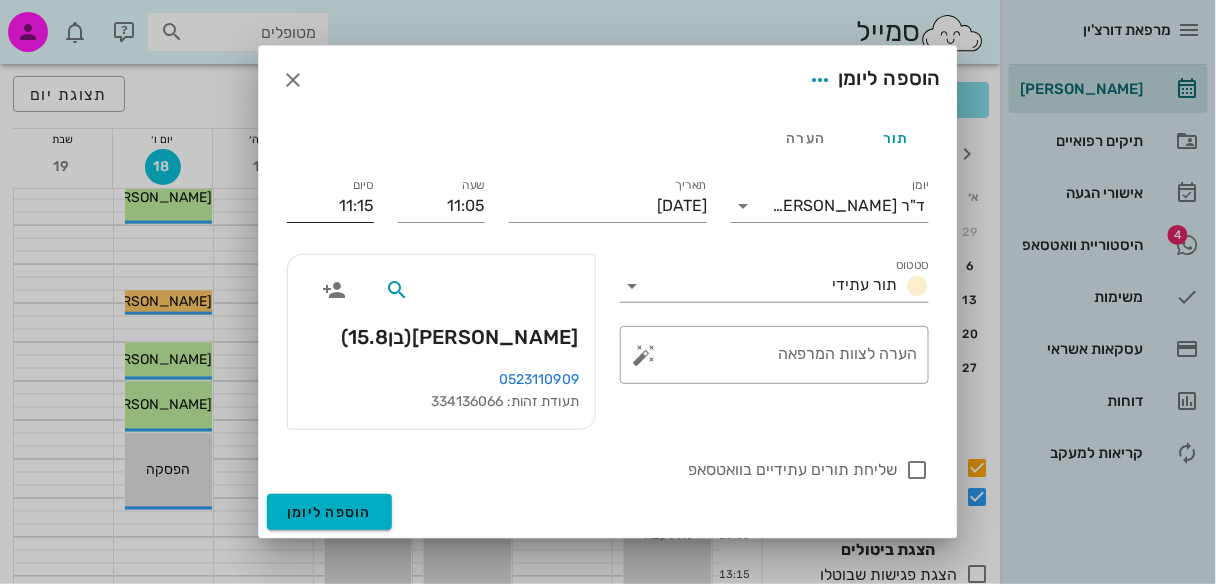 drag, startPoint x: 360, startPoint y: 206, endPoint x: 355, endPoint y: 217, distance: 12.083046 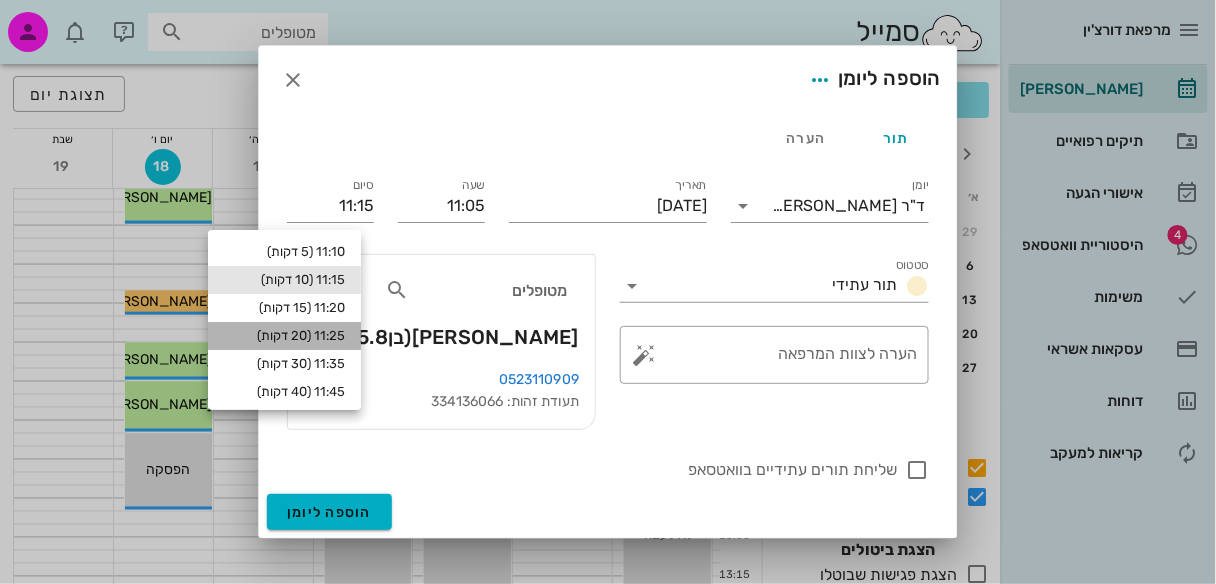 click on "11:25 (20 דקות)" at bounding box center [284, 336] 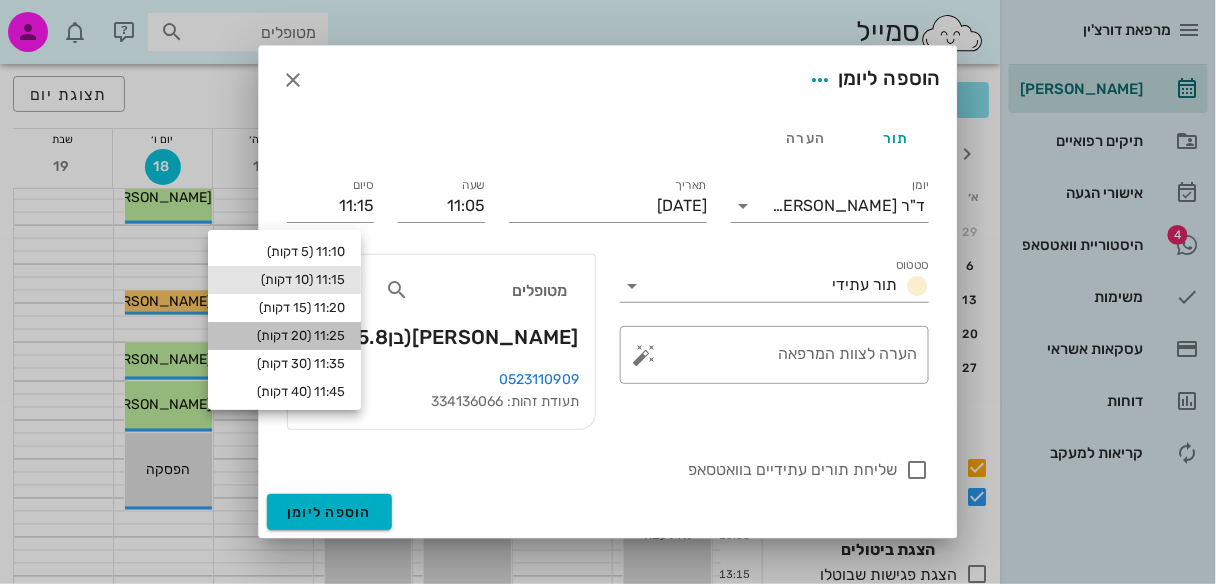type on "11:25" 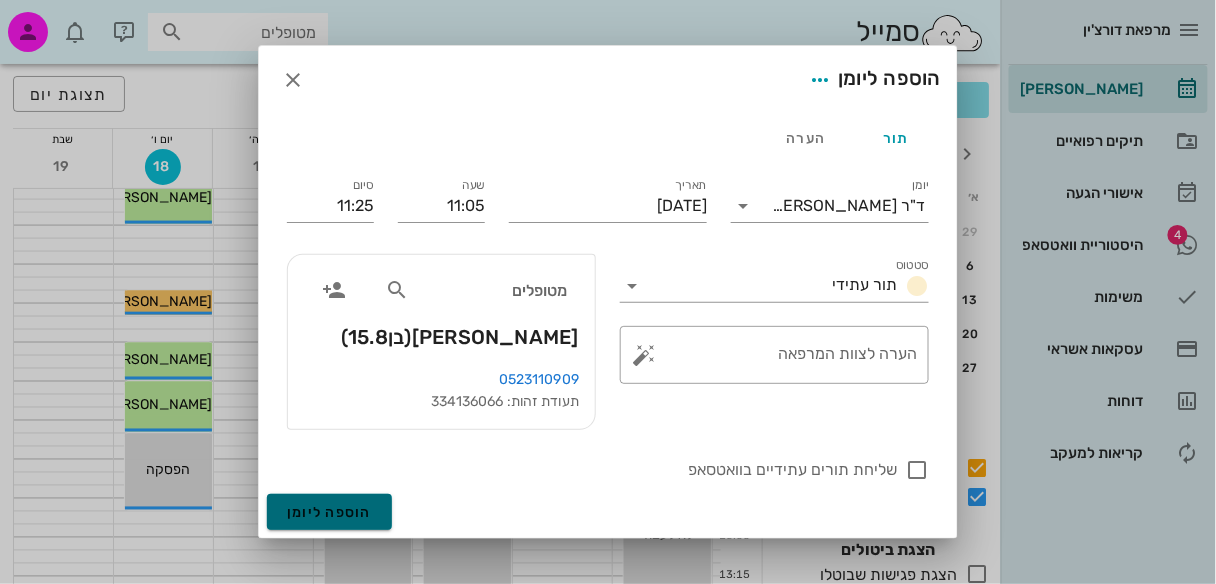 click on "הוספה ליומן" at bounding box center (329, 512) 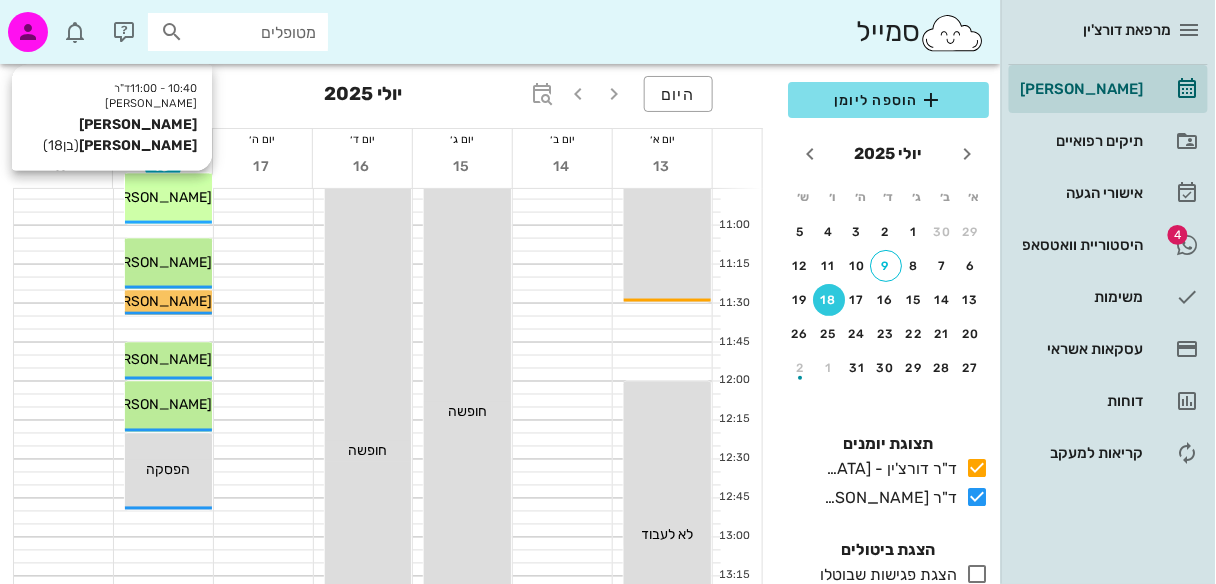 click on "[PERSON_NAME] [PERSON_NAME]" at bounding box center (98, 197) 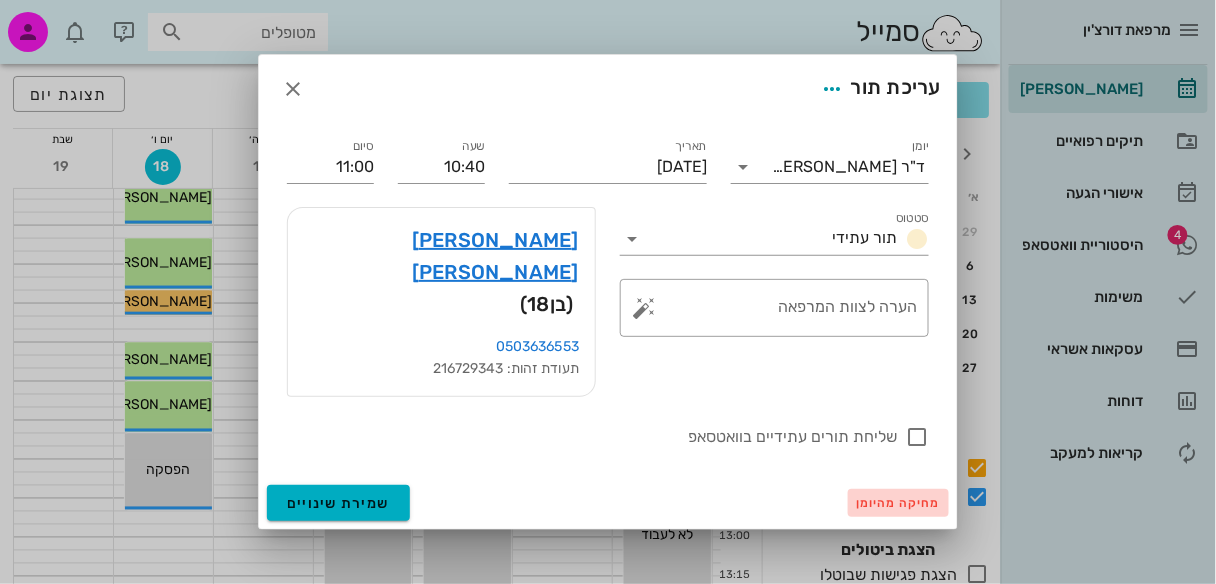 click on "מחיקה מהיומן" at bounding box center [898, 503] 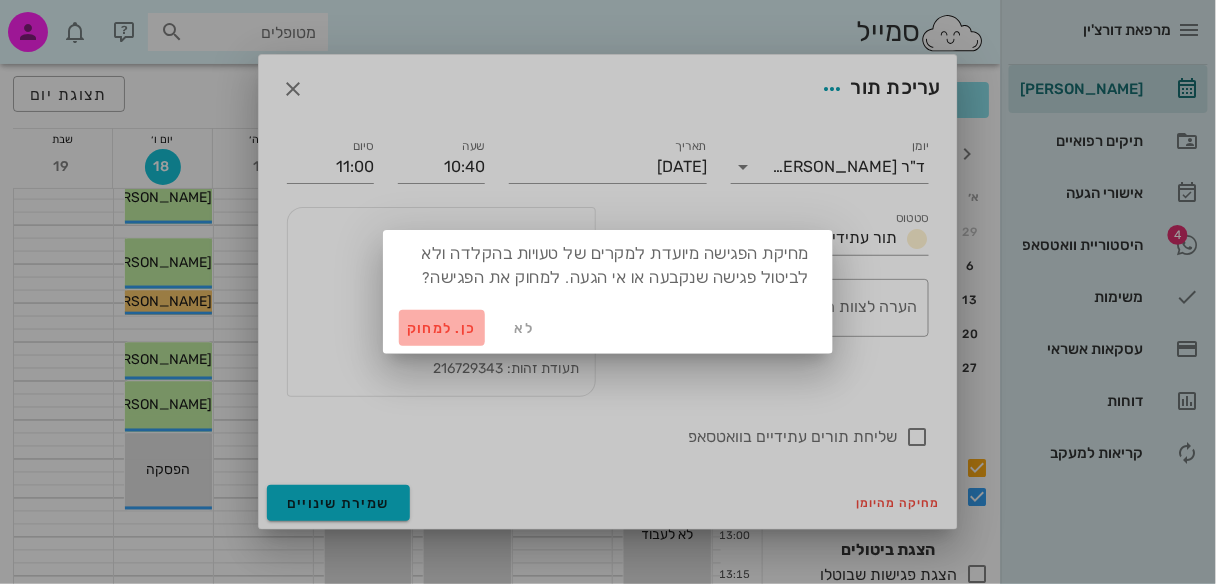 drag, startPoint x: 440, startPoint y: 330, endPoint x: 568, endPoint y: 289, distance: 134.4061 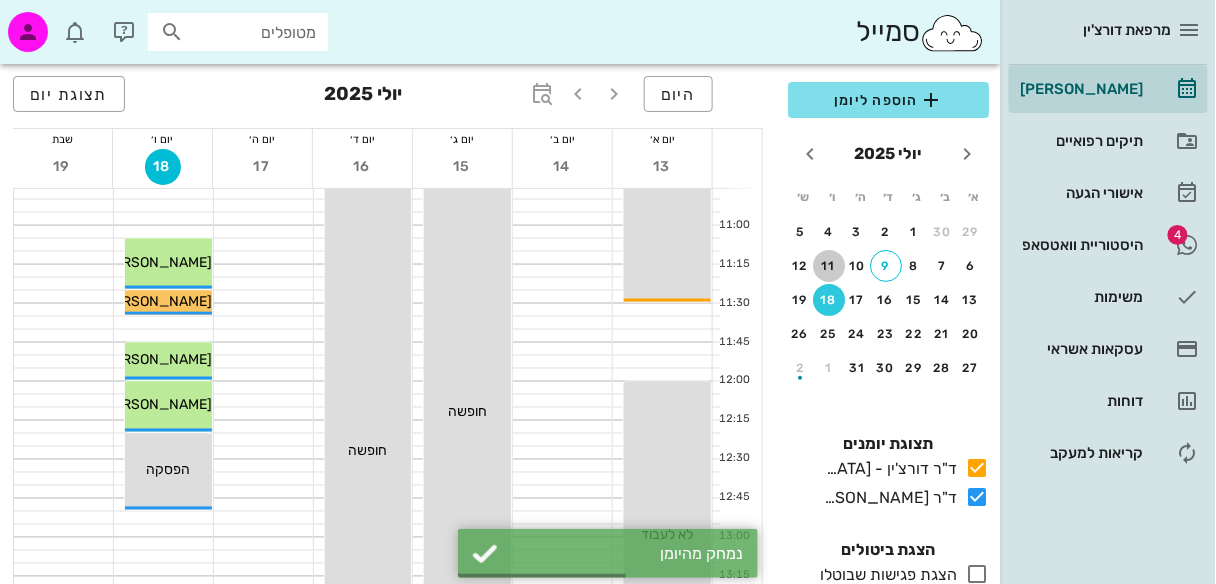 click on "11" at bounding box center (829, 266) 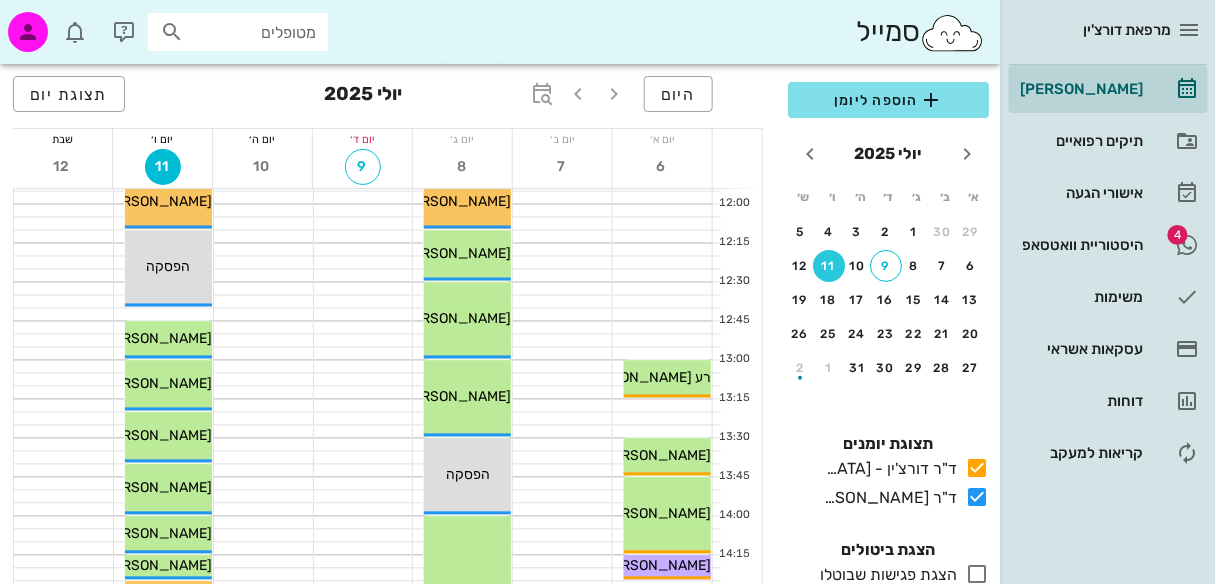 scroll, scrollTop: 768, scrollLeft: 0, axis: vertical 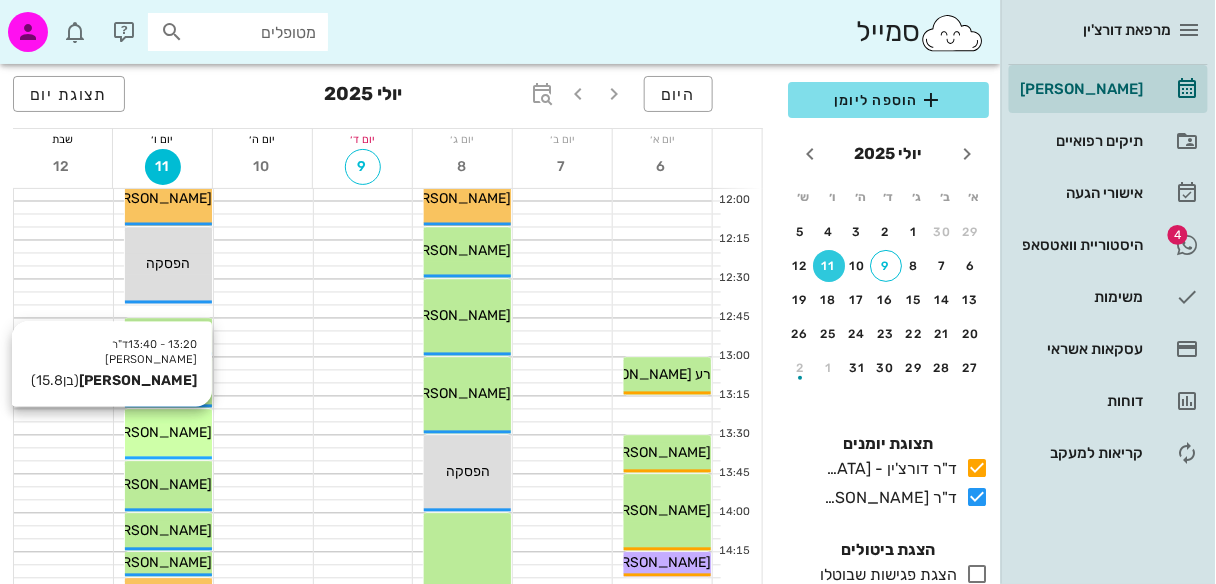 click on "[PERSON_NAME]" at bounding box center (168, 433) 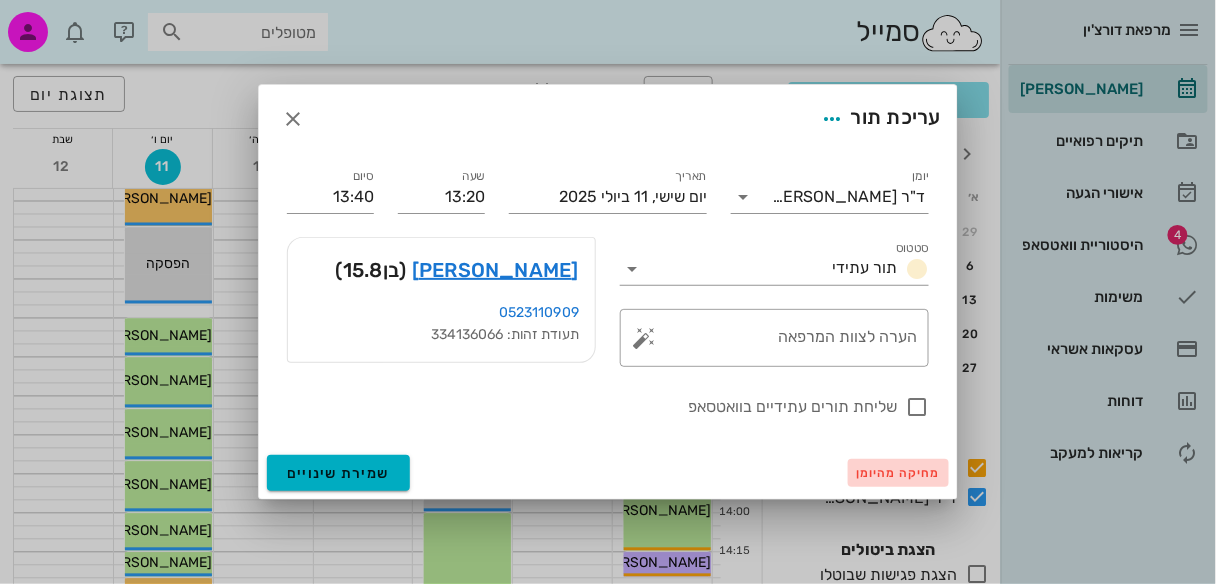 click on "מחיקה מהיומן" at bounding box center (898, 473) 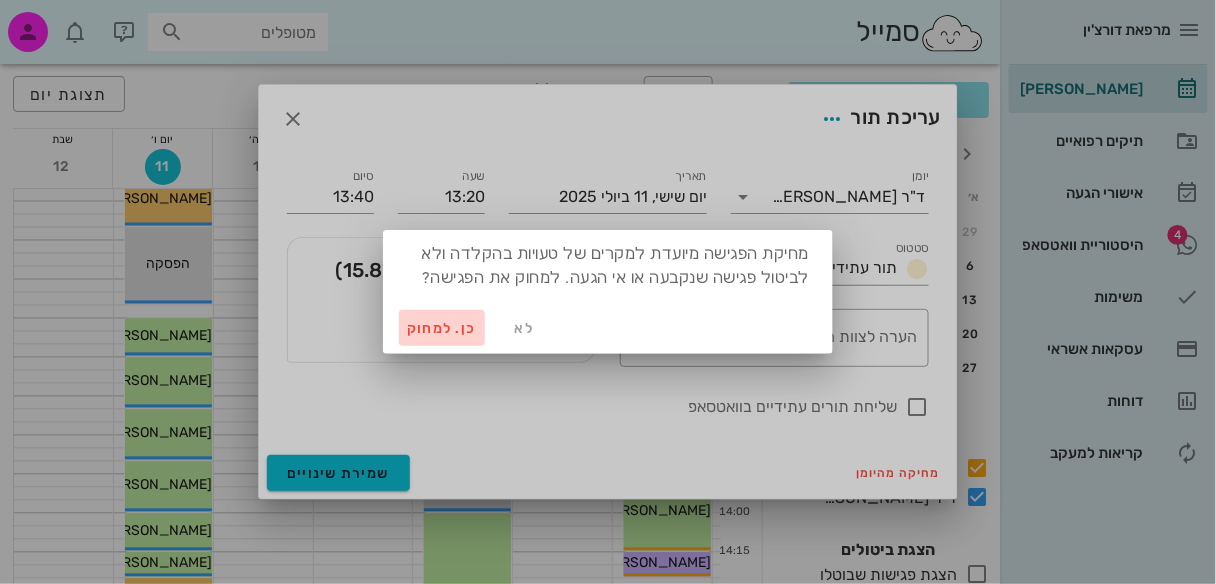 click on "כן. למחוק" at bounding box center (442, 328) 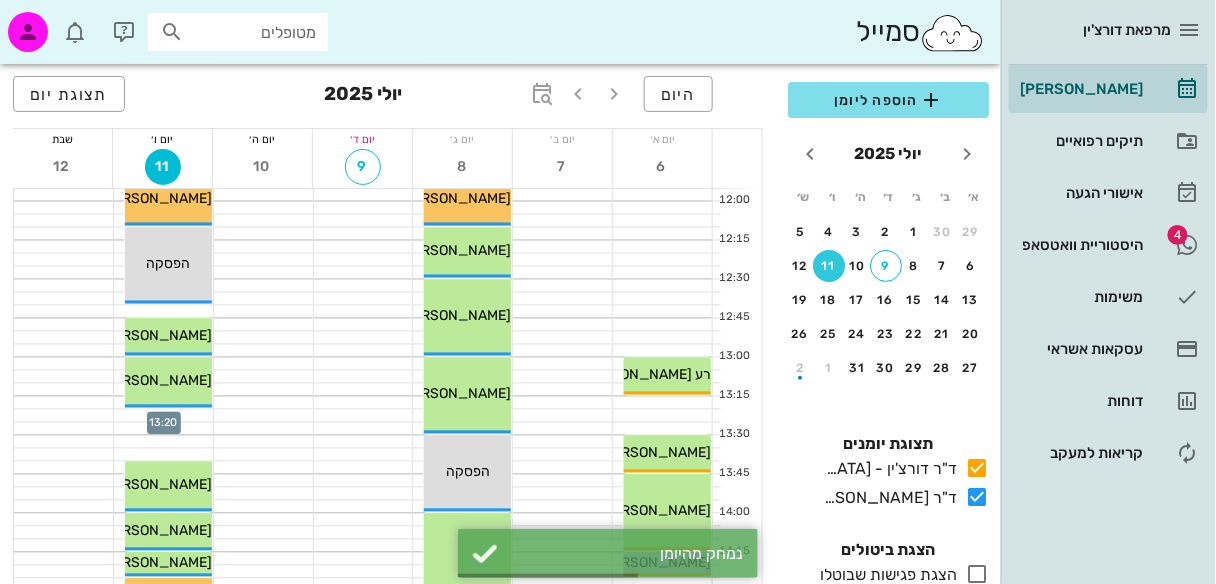 click at bounding box center (163, 416) 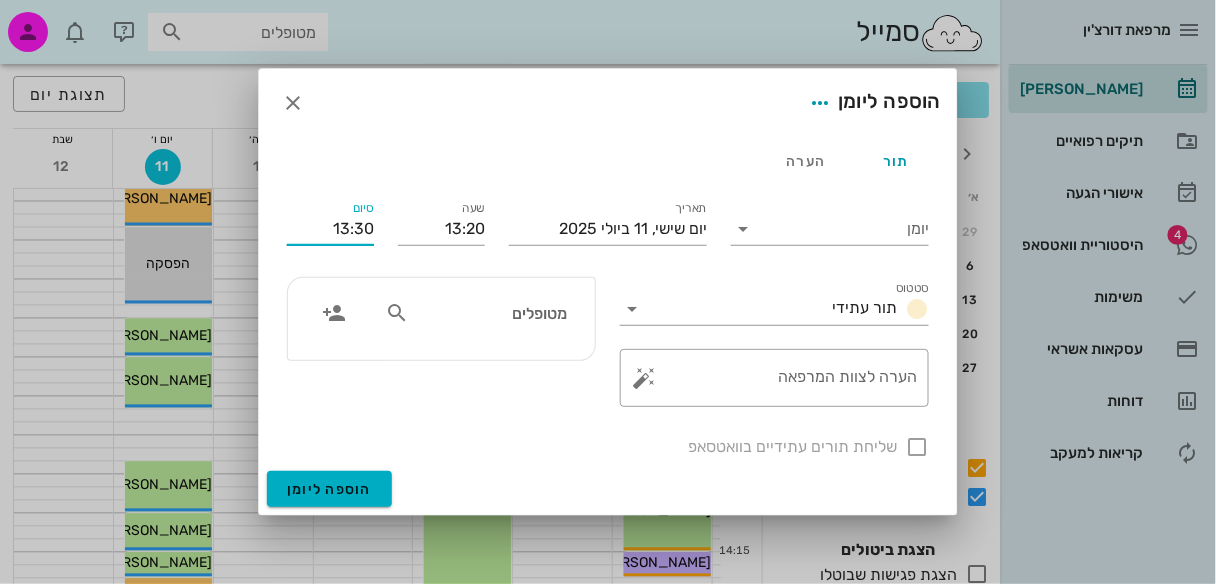 drag, startPoint x: 355, startPoint y: 231, endPoint x: 353, endPoint y: 250, distance: 19.104973 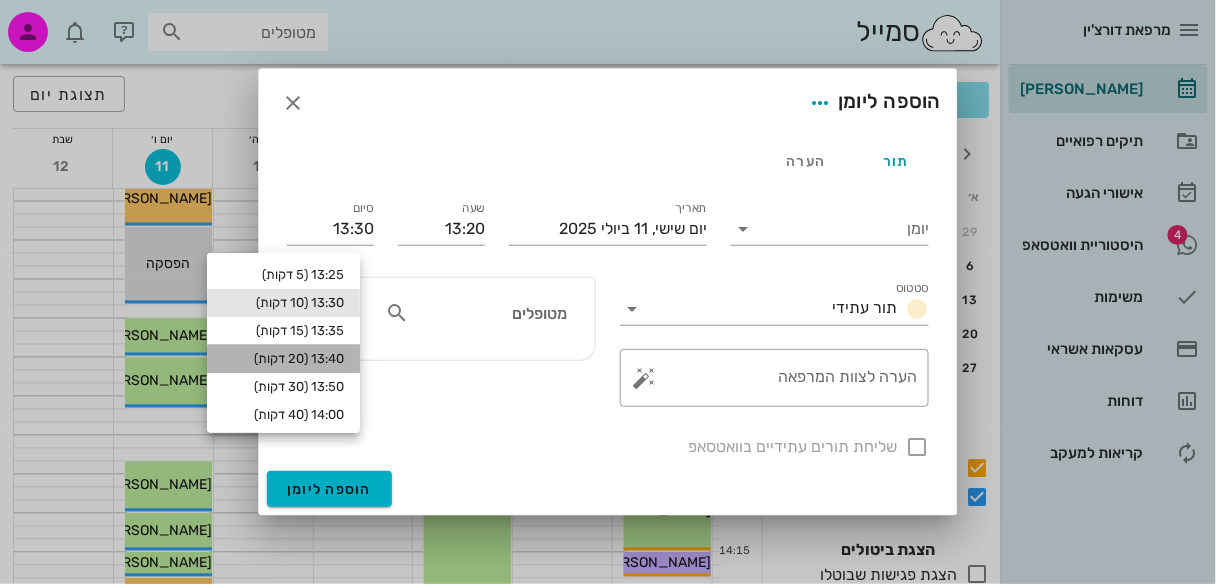 click on "13:40 (20 דקות)" at bounding box center [283, 359] 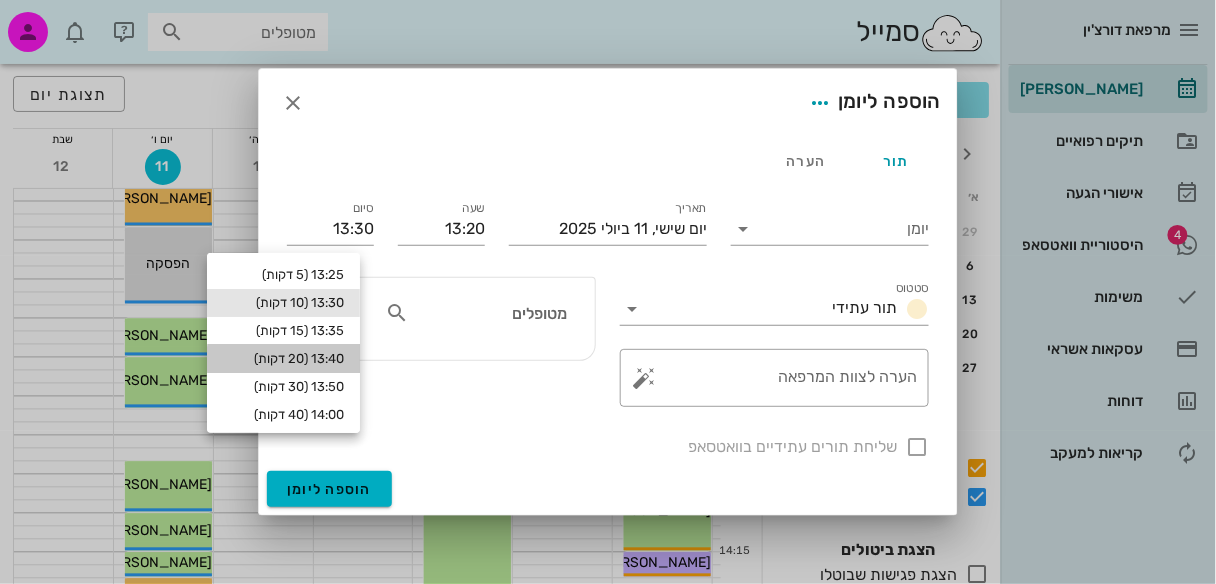 type on "13:40" 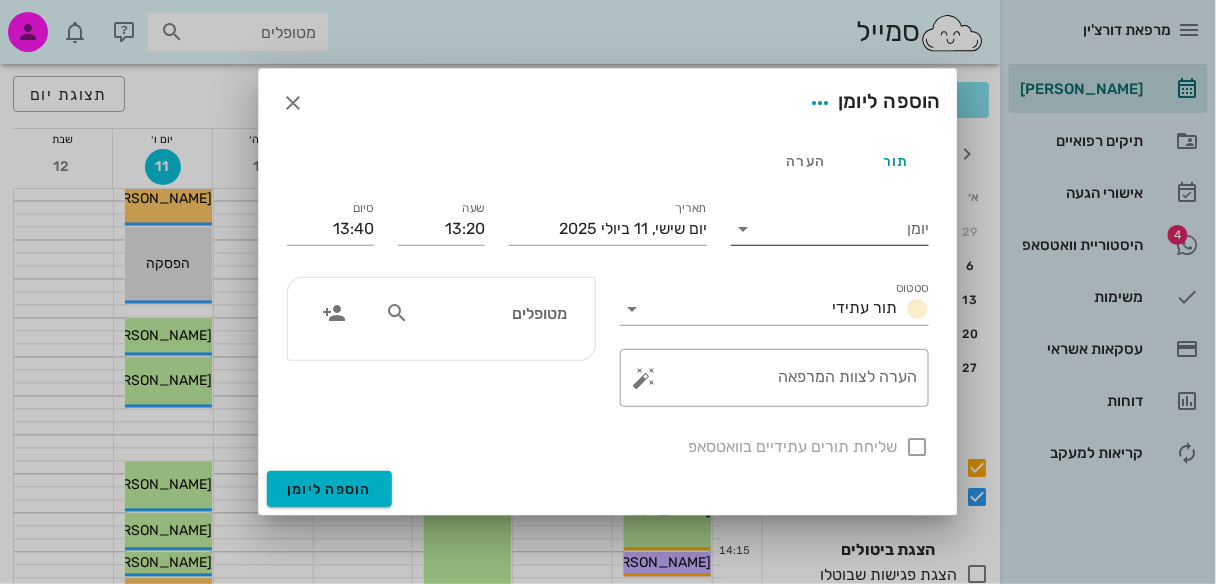 click at bounding box center (743, 229) 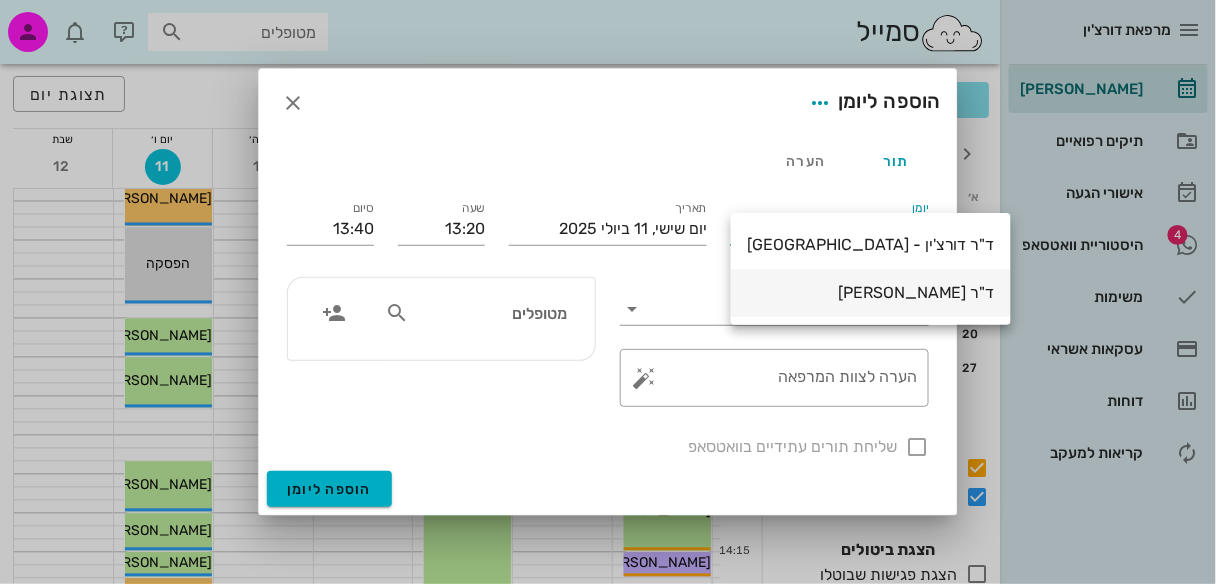 click on "ד"ר [PERSON_NAME]" at bounding box center (871, 292) 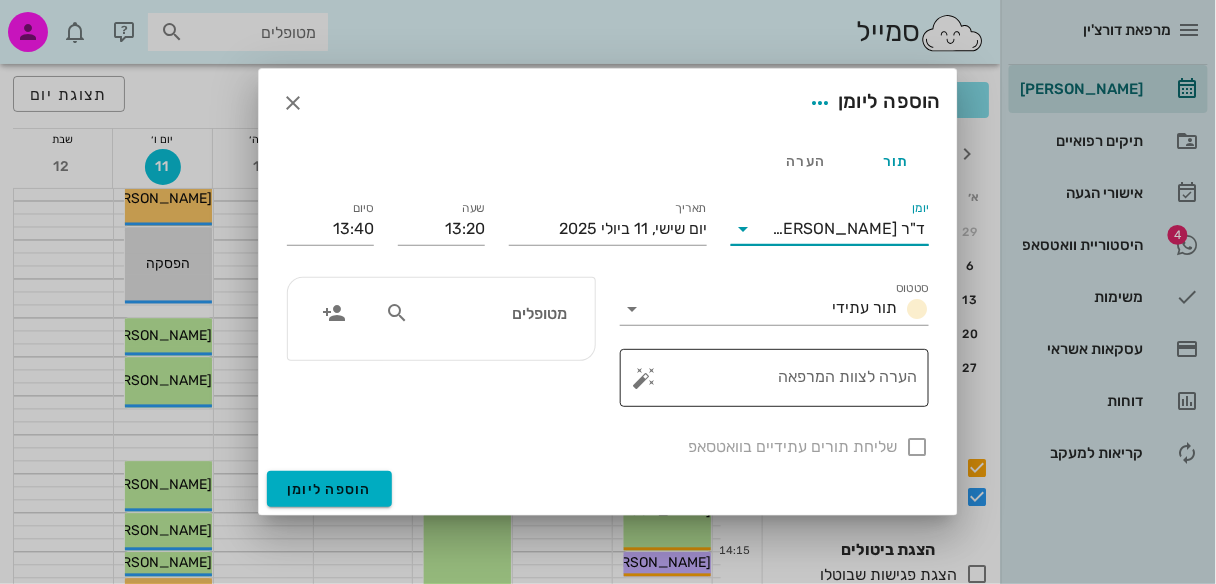 click on "הערה לצוות המרפאה" at bounding box center (782, 383) 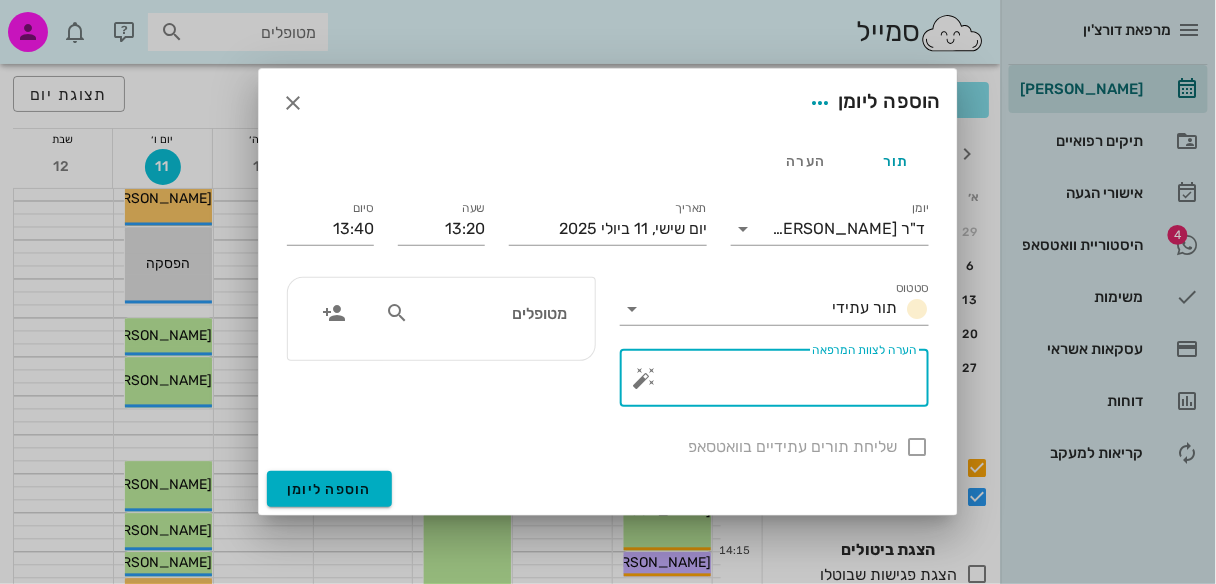 click at bounding box center (397, 313) 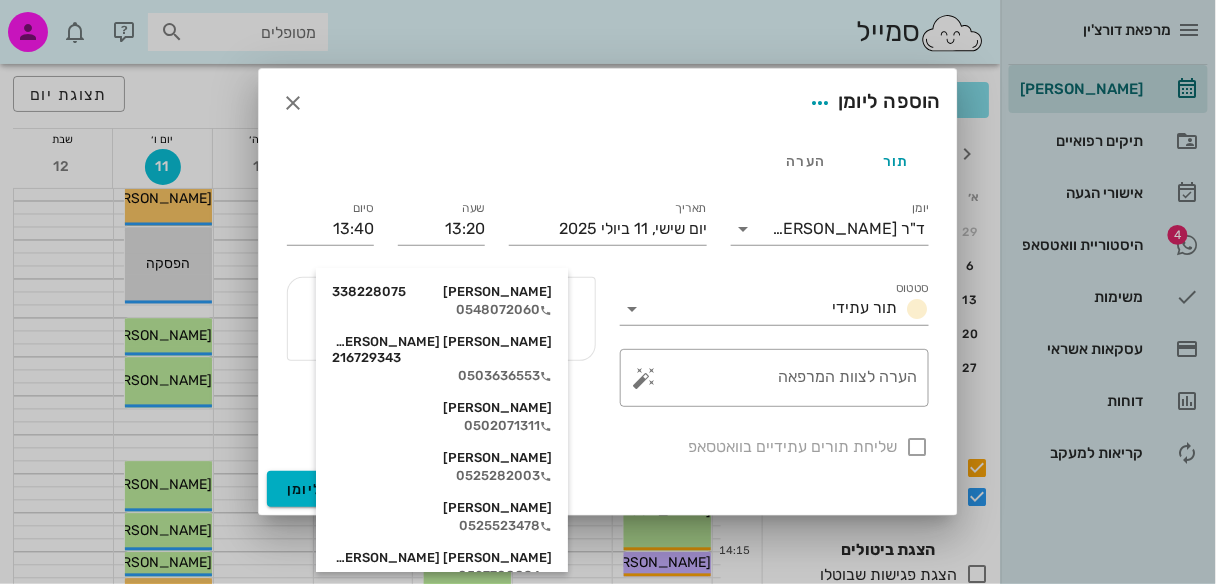 type on "[PERSON_NAME]" 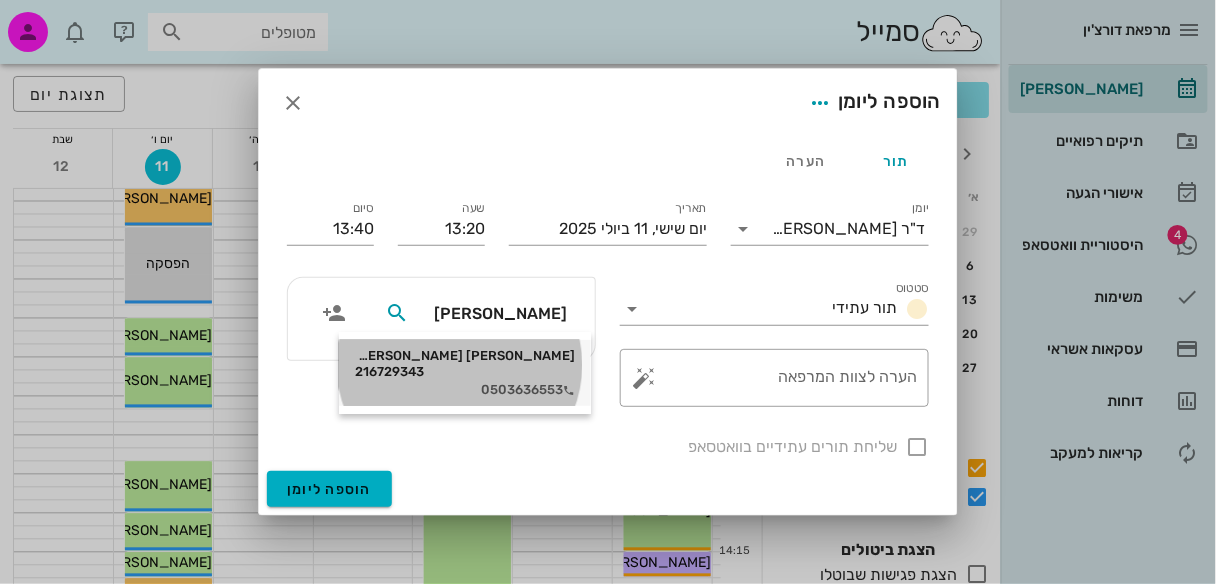 click on "[PERSON_NAME] [PERSON_NAME]  216729343
0503636553" at bounding box center (465, 373) 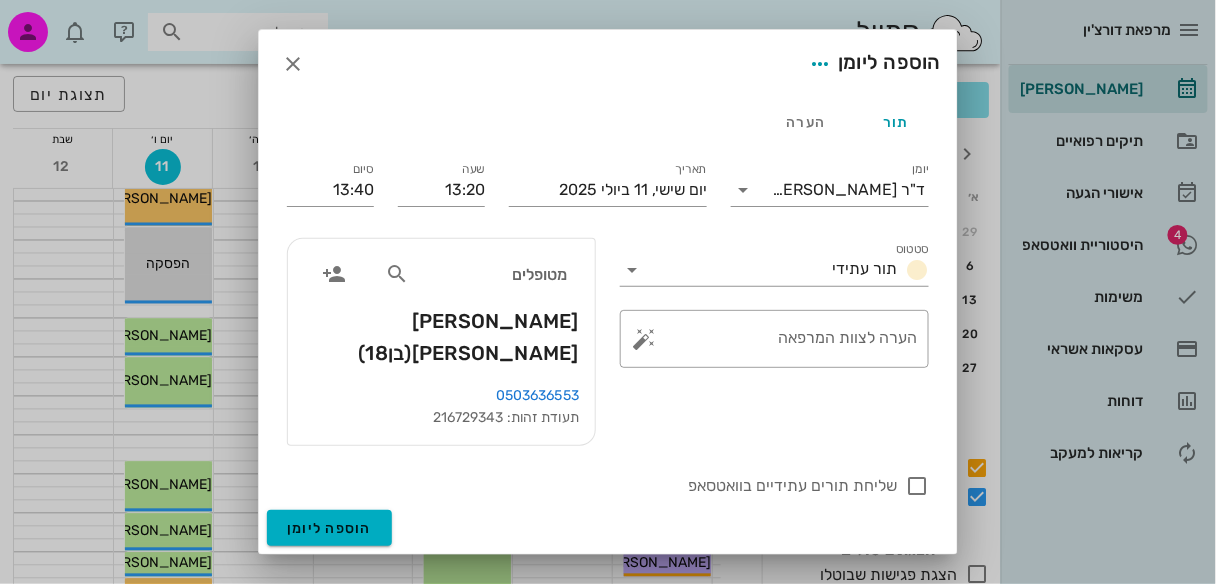 click on "מטופלים
[PERSON_NAME]
[PERSON_NAME]
(בן
18 )" at bounding box center (441, 312) 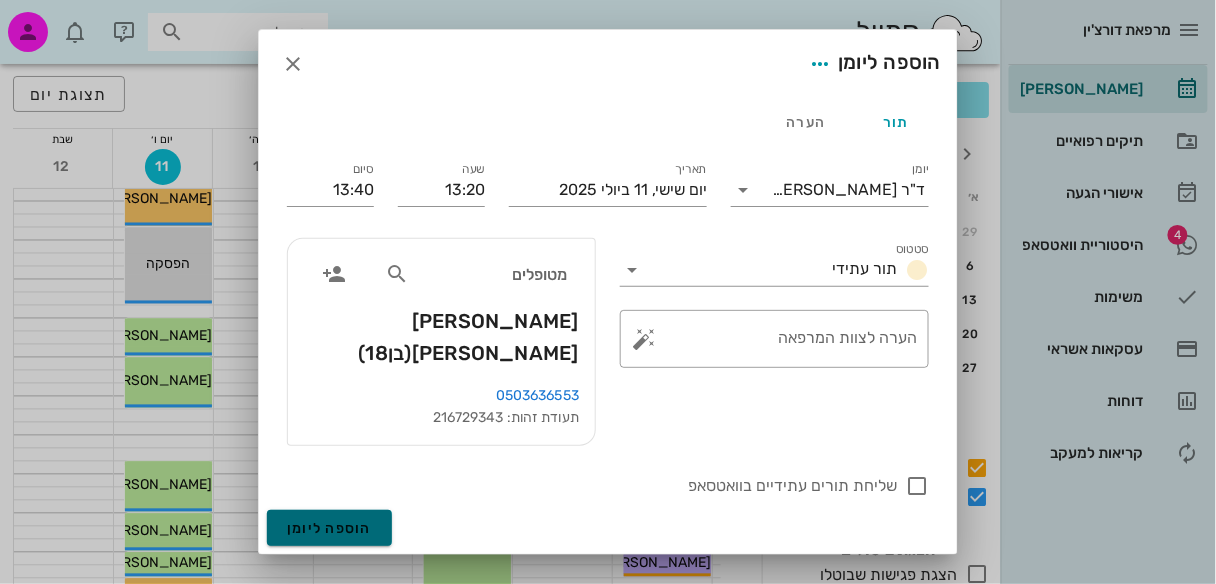 click on "הוספה ליומן" at bounding box center [329, 528] 